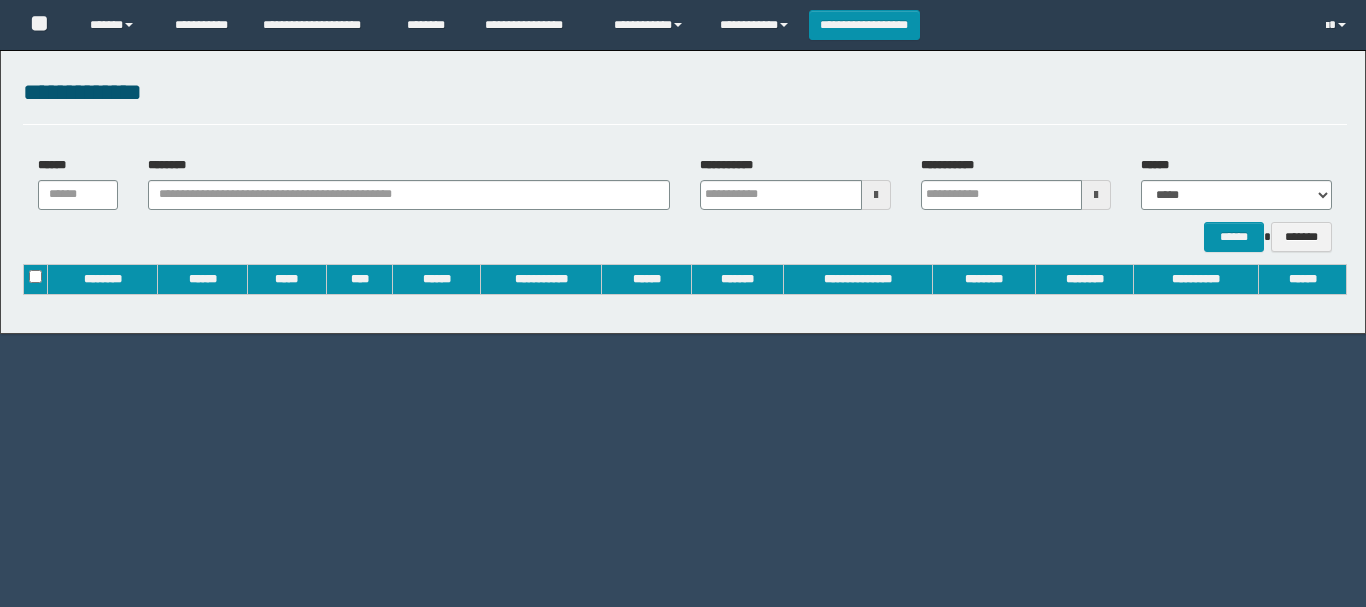 scroll, scrollTop: 0, scrollLeft: 0, axis: both 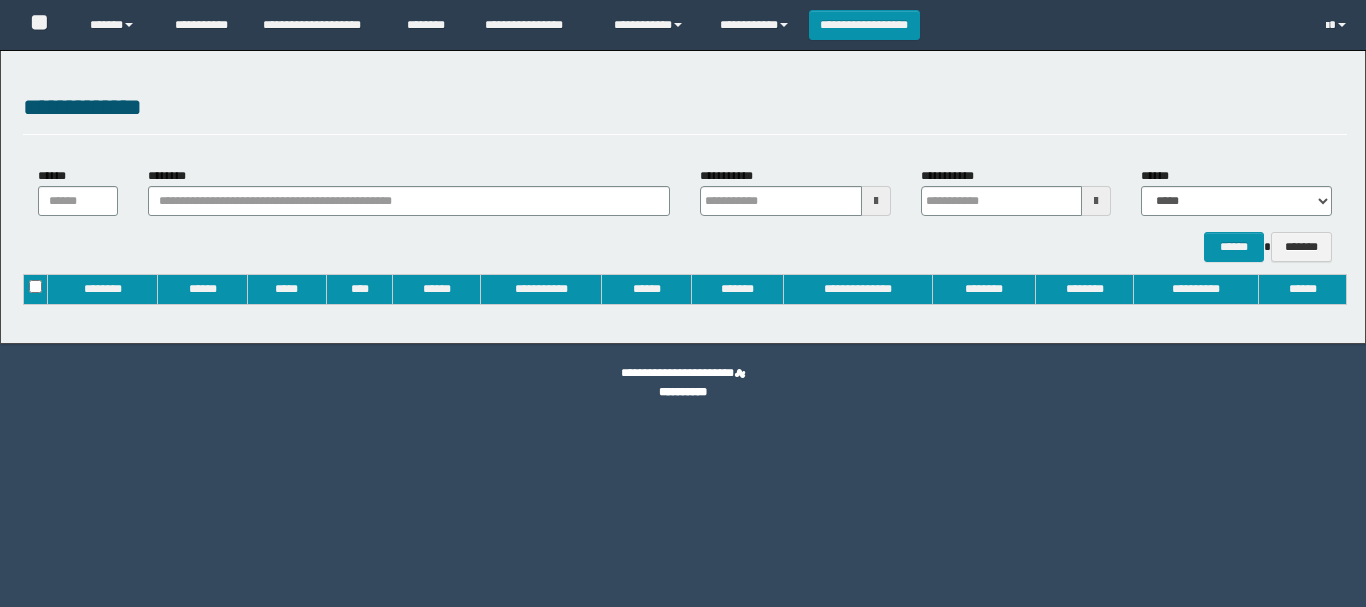 type on "**********" 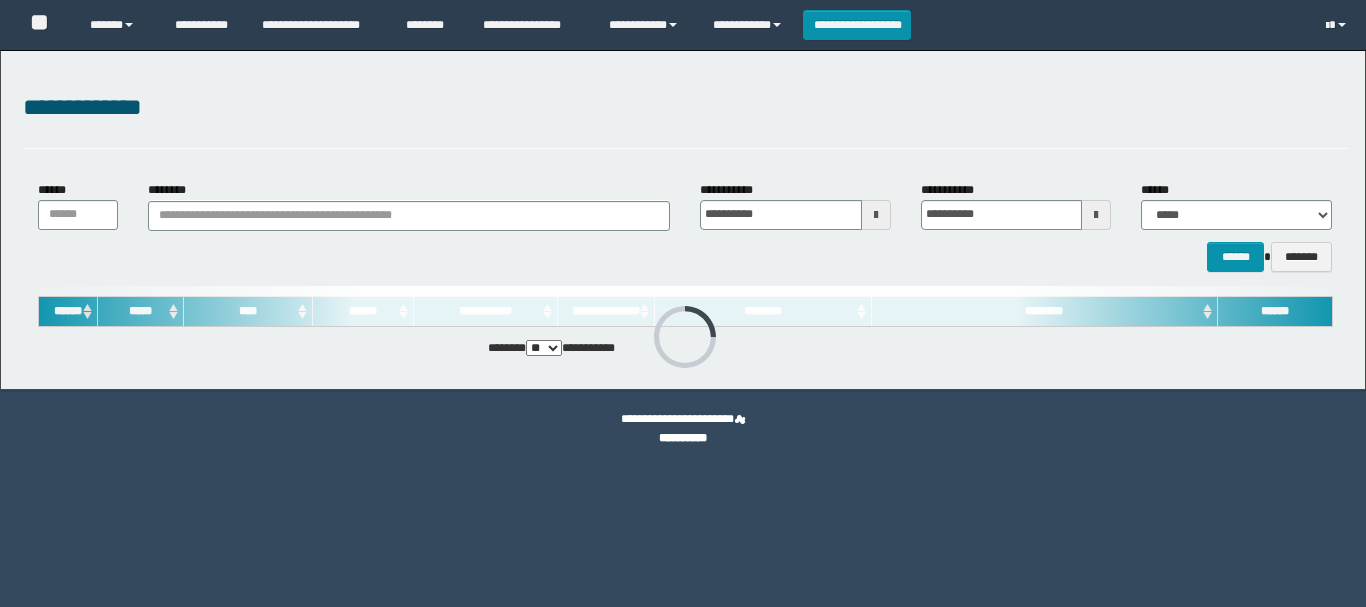 scroll, scrollTop: 0, scrollLeft: 0, axis: both 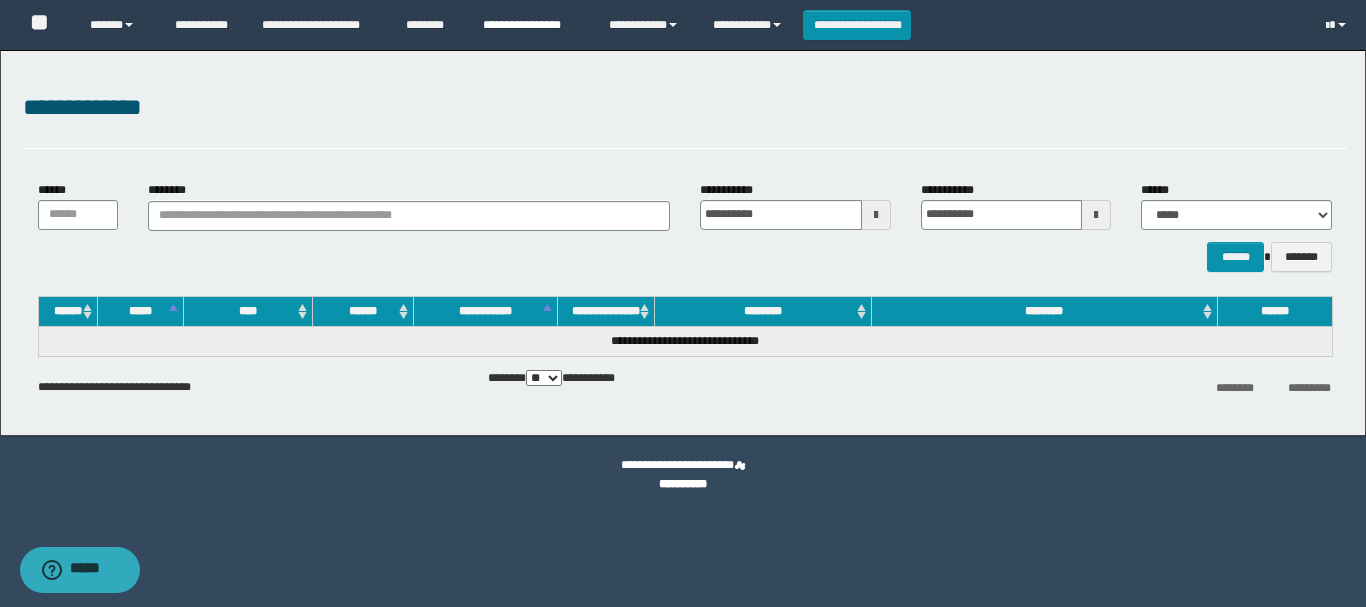 click on "**********" at bounding box center [531, 25] 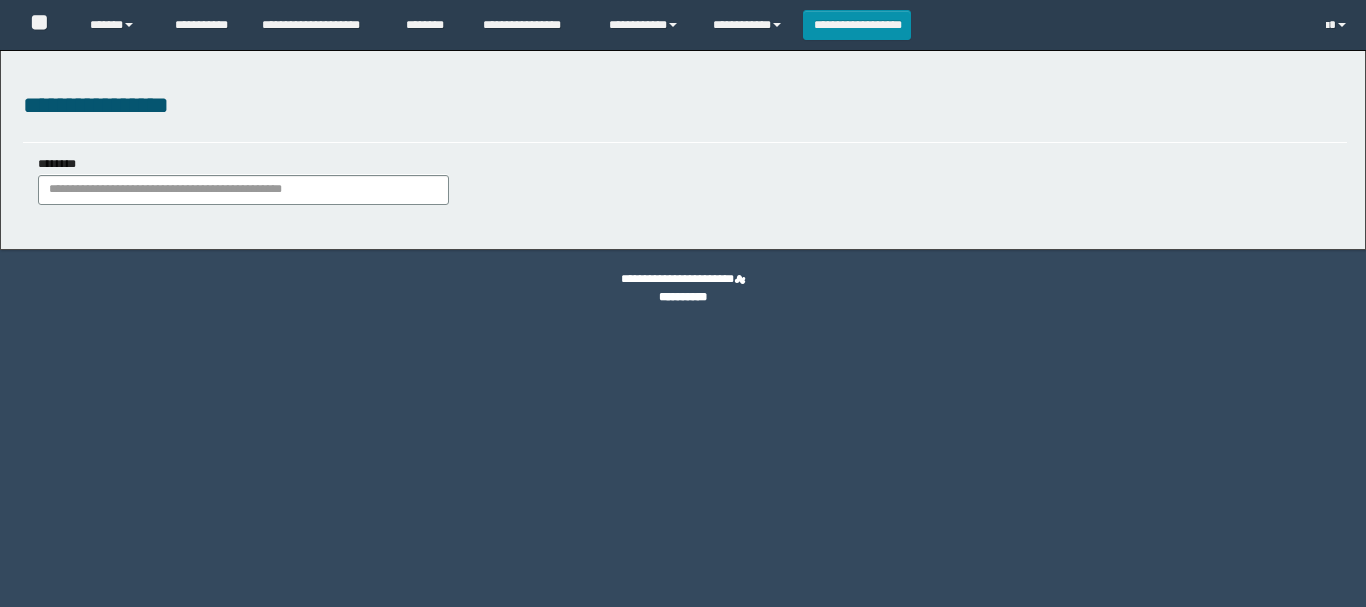 scroll, scrollTop: 0, scrollLeft: 0, axis: both 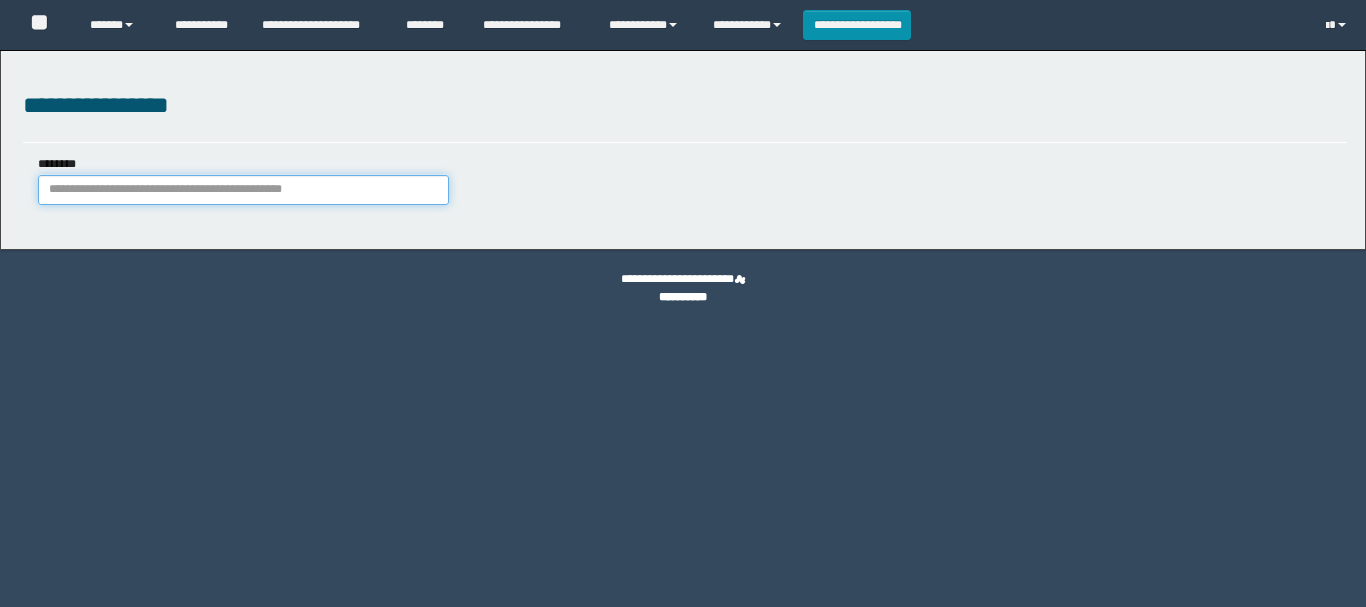 click on "********" at bounding box center [243, 190] 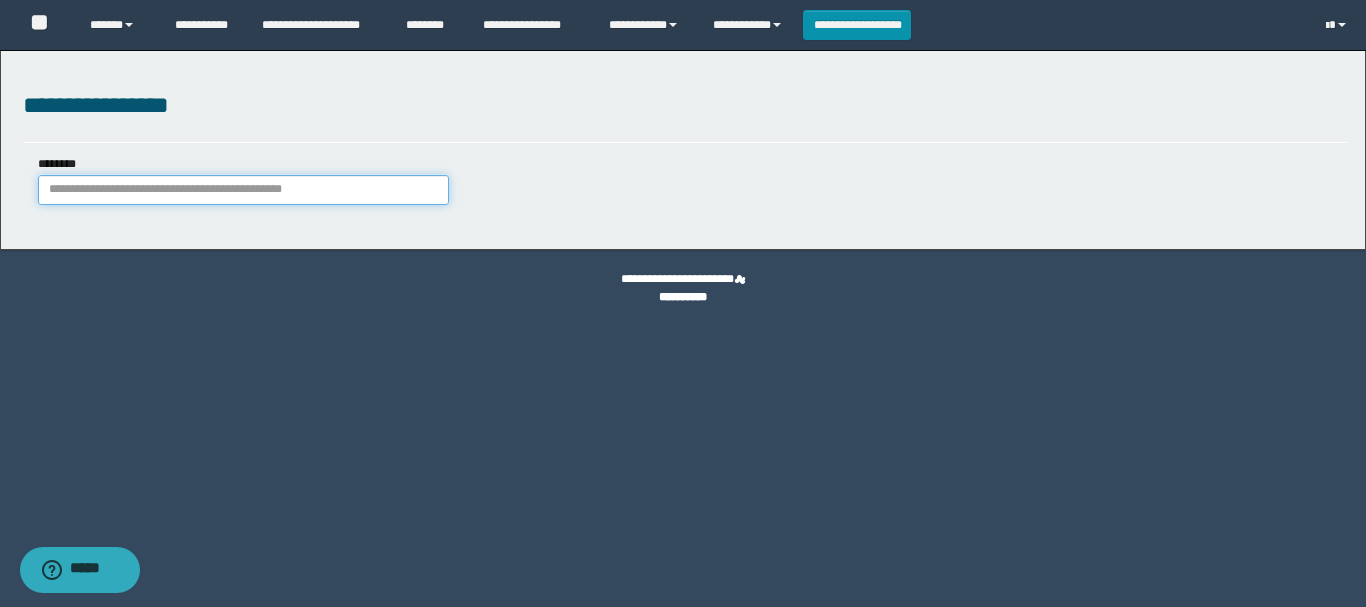scroll, scrollTop: 0, scrollLeft: 0, axis: both 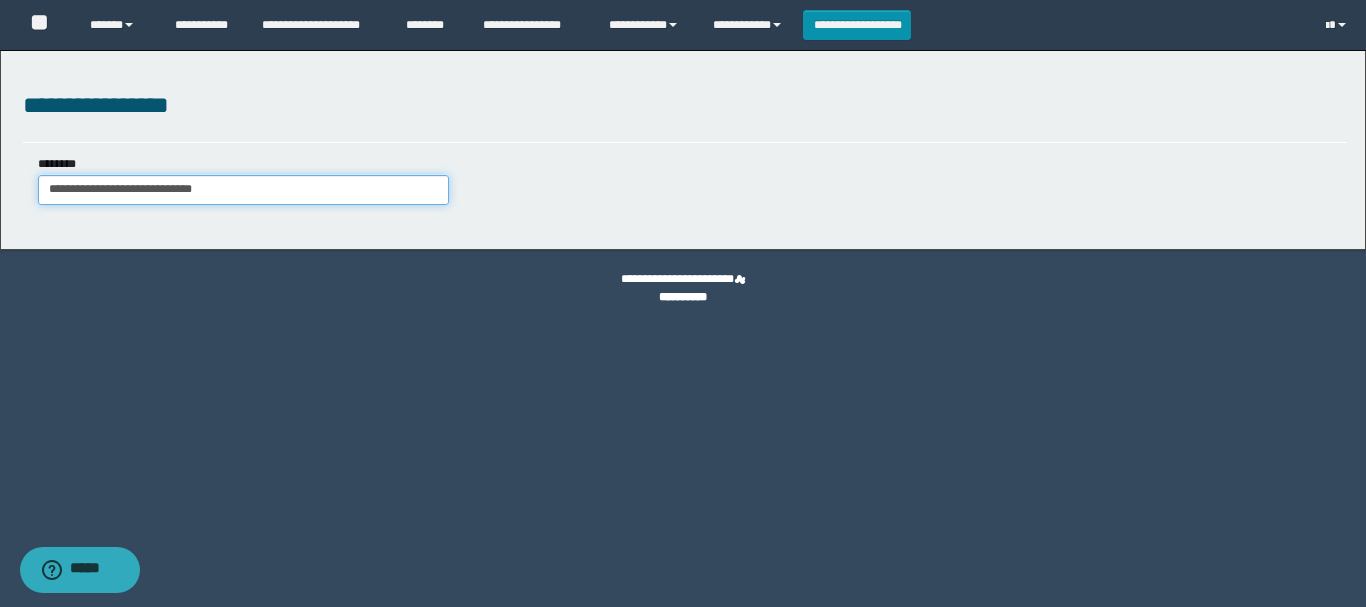type on "**********" 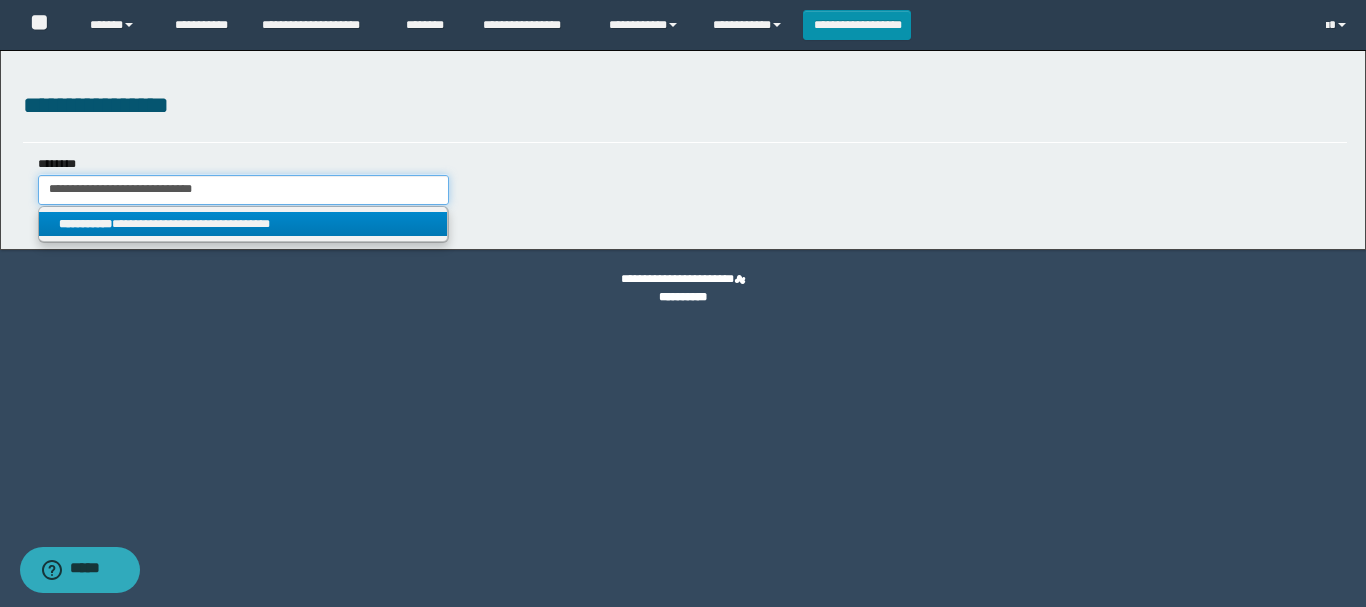 type on "**********" 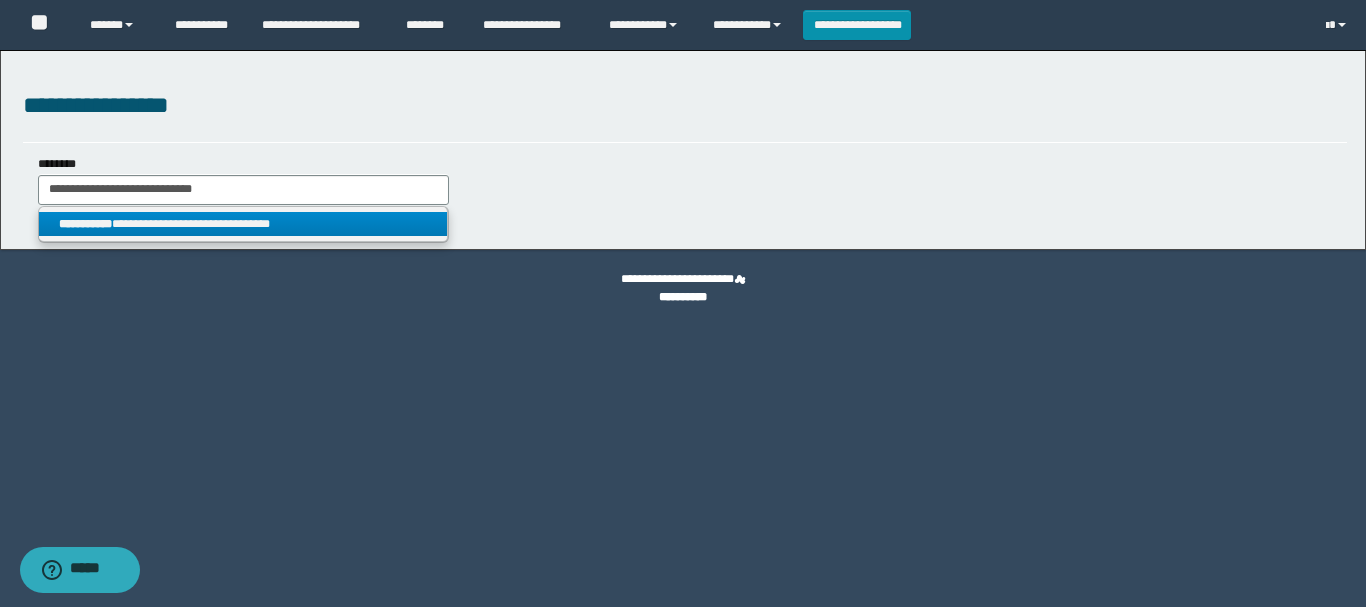 click on "**********" at bounding box center (243, 224) 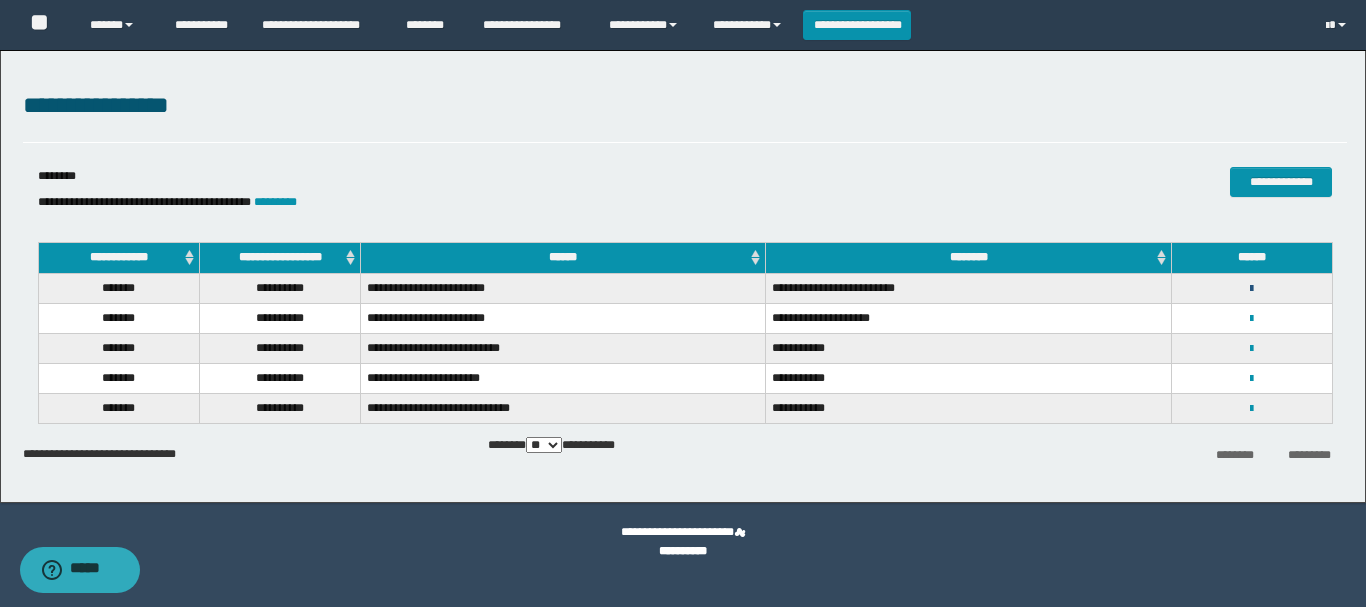 click at bounding box center (1251, 289) 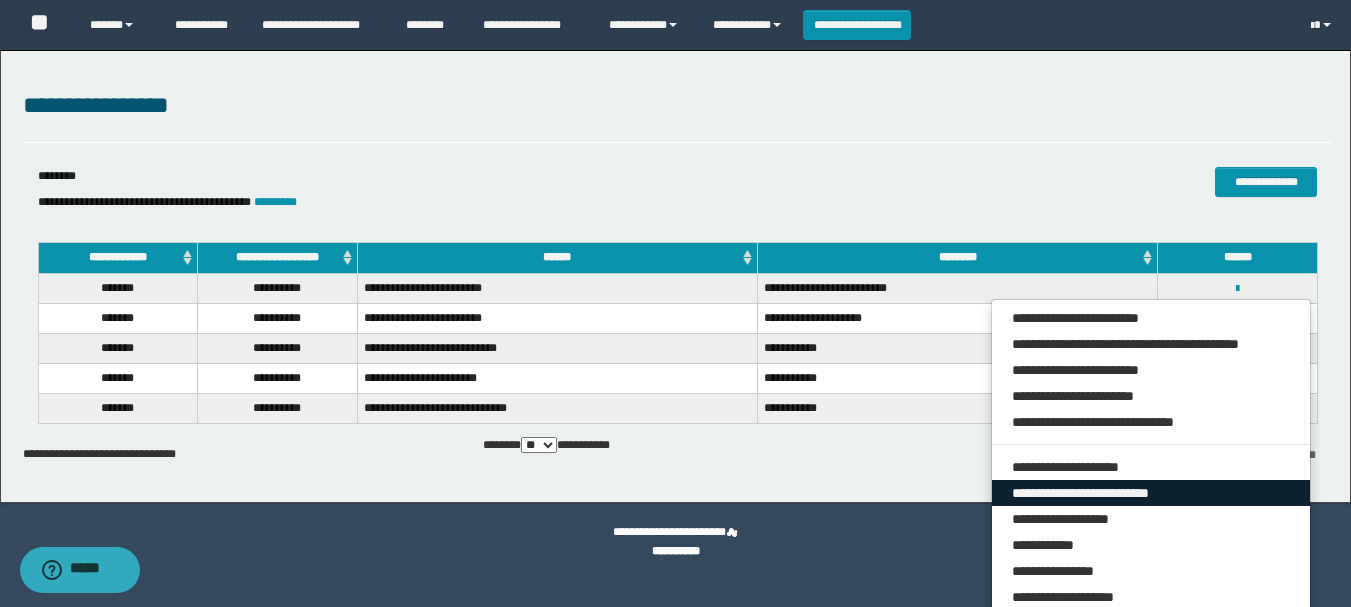 click on "**********" at bounding box center [1151, 493] 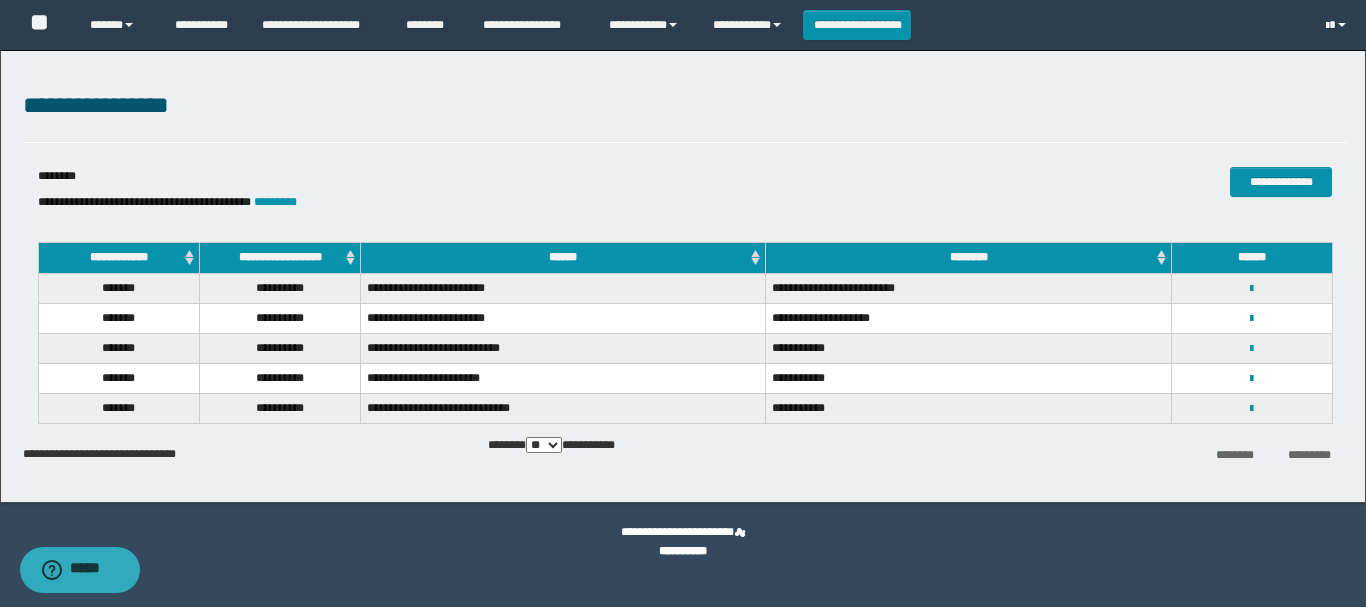select on "***" 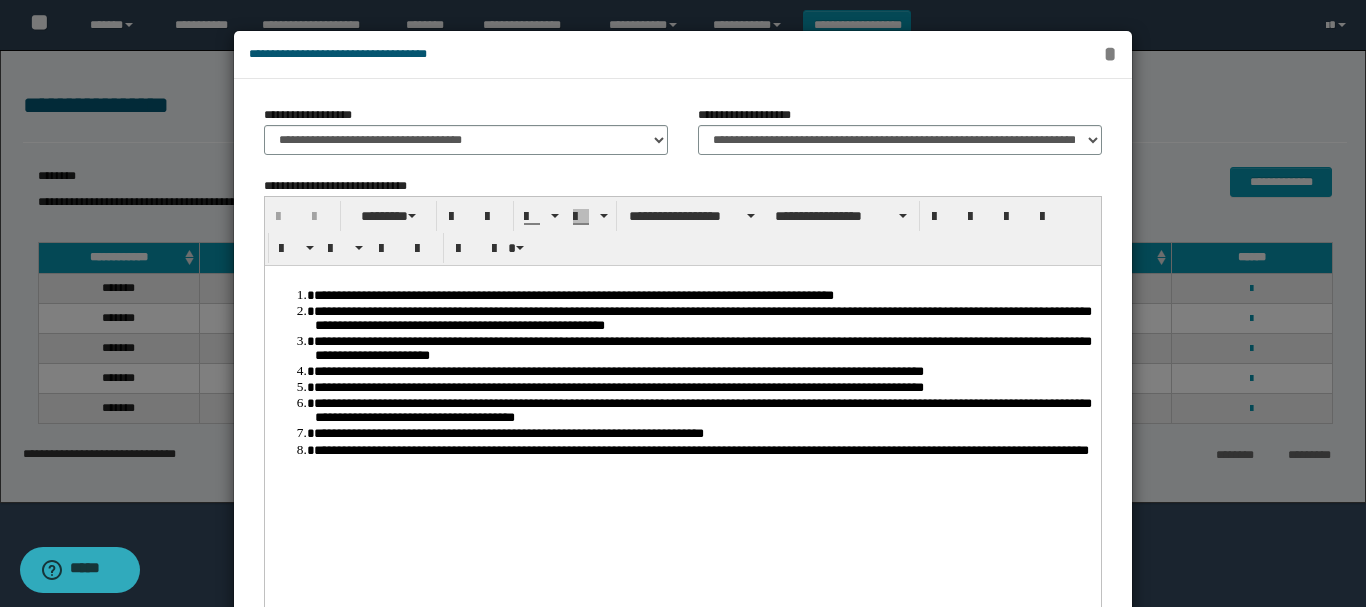 click on "*" at bounding box center (1109, 54) 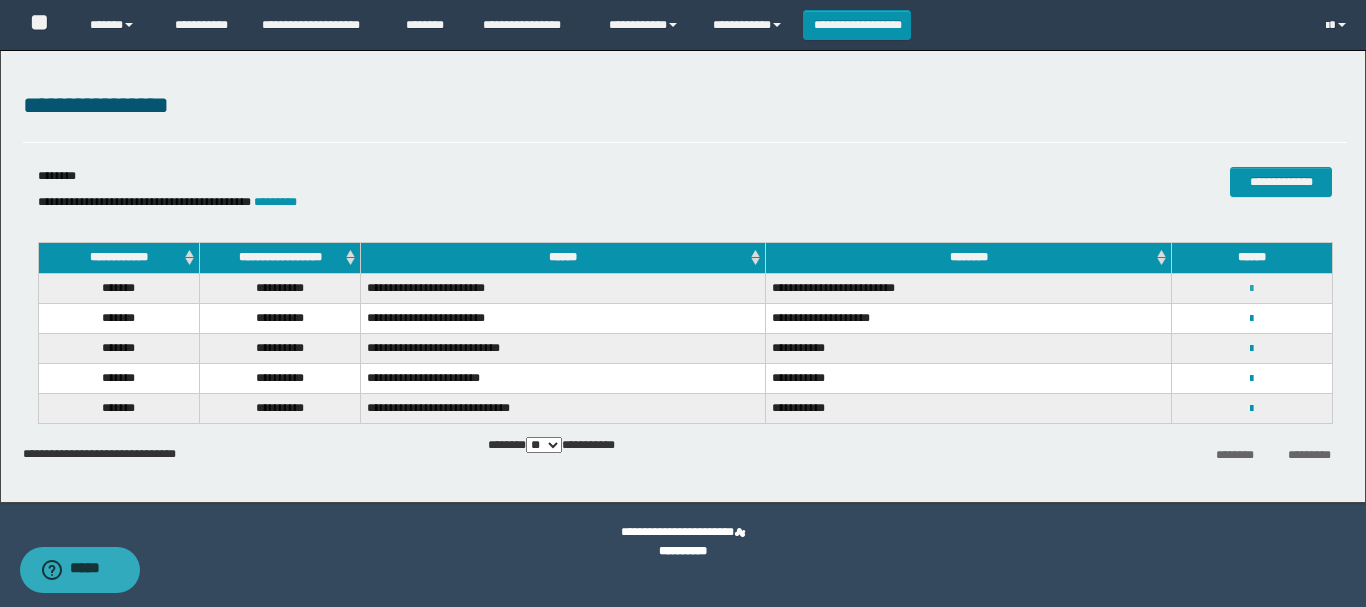 click at bounding box center (1251, 289) 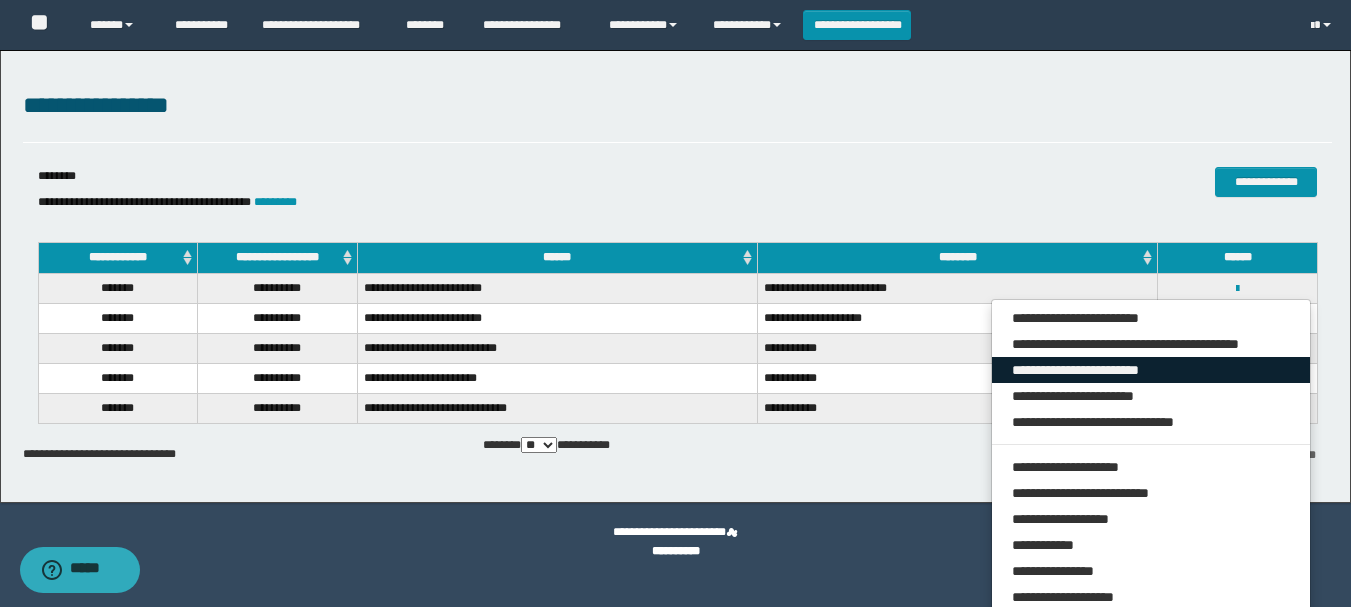 click on "**********" at bounding box center (1151, 370) 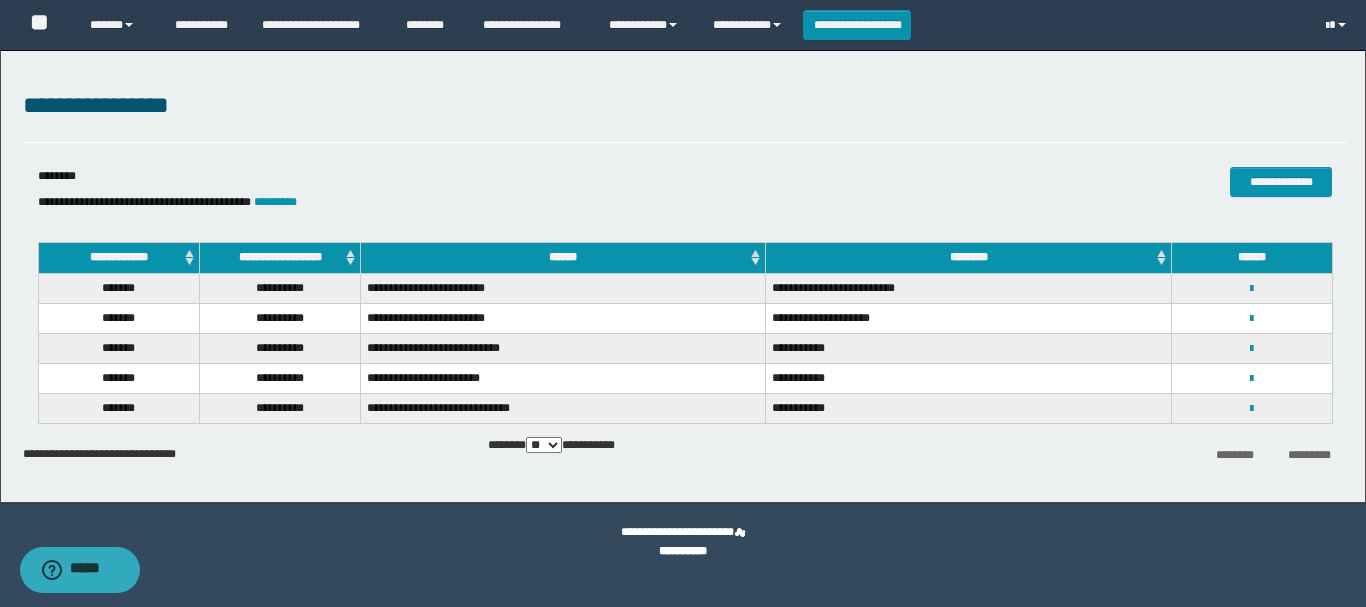click on "**********" at bounding box center [464, 202] 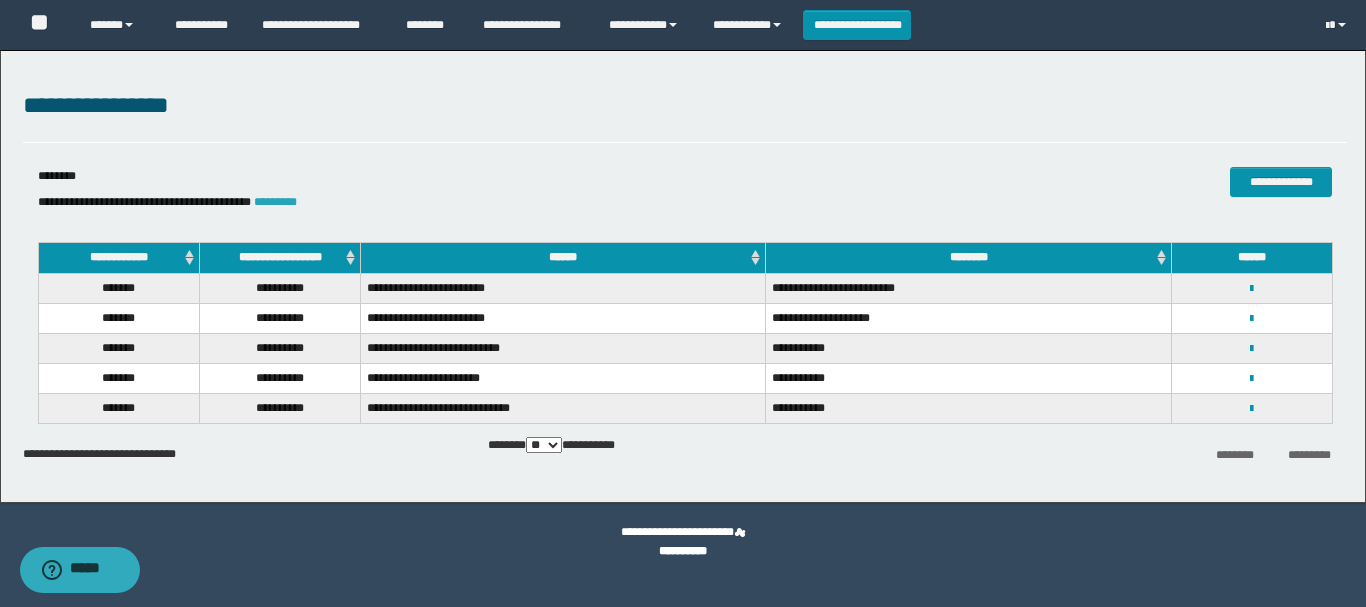 click on "*********" at bounding box center (275, 202) 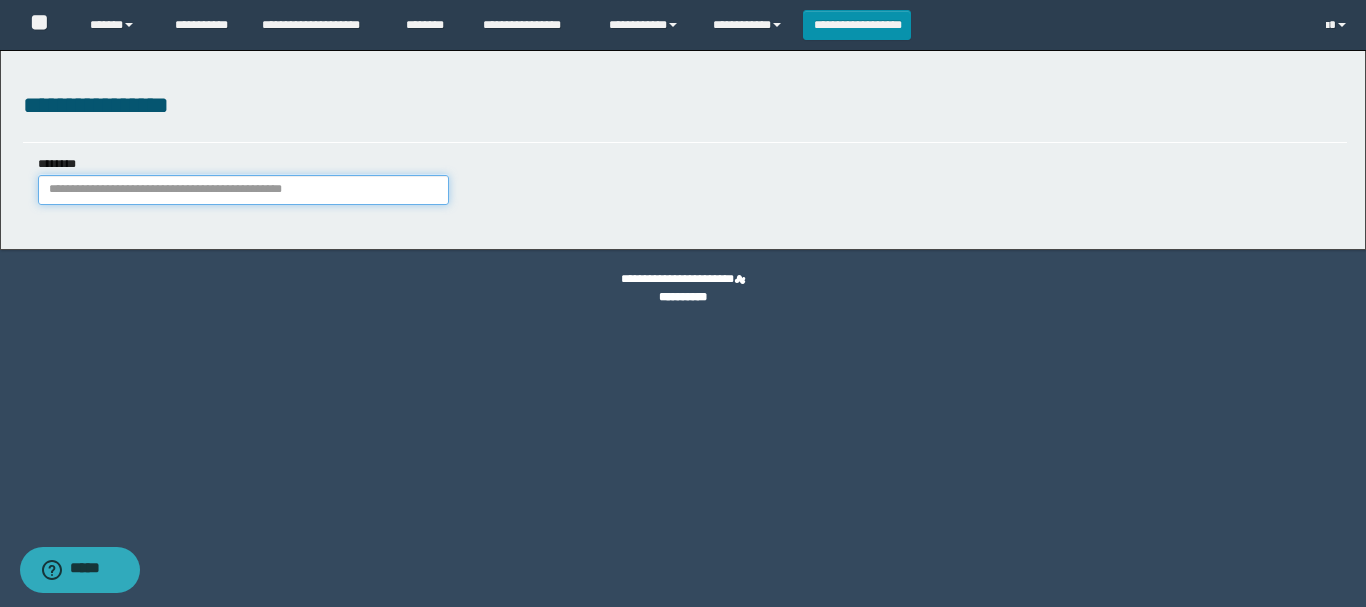 click on "********" at bounding box center [243, 190] 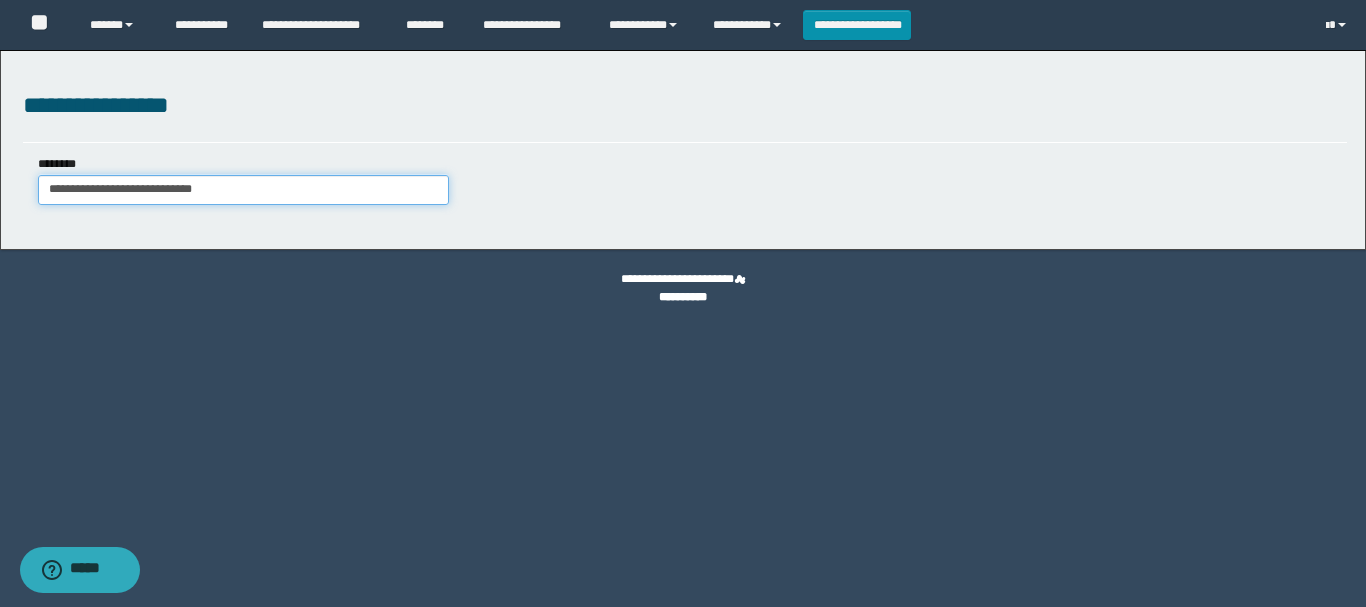 type on "**********" 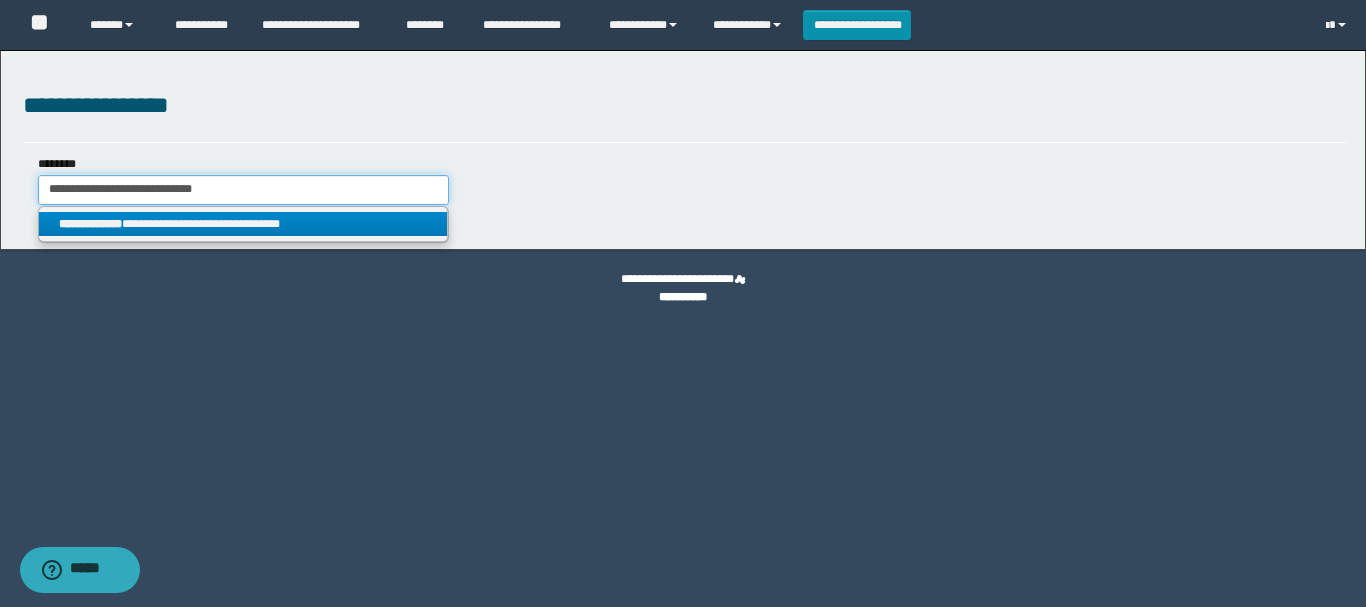 type on "**********" 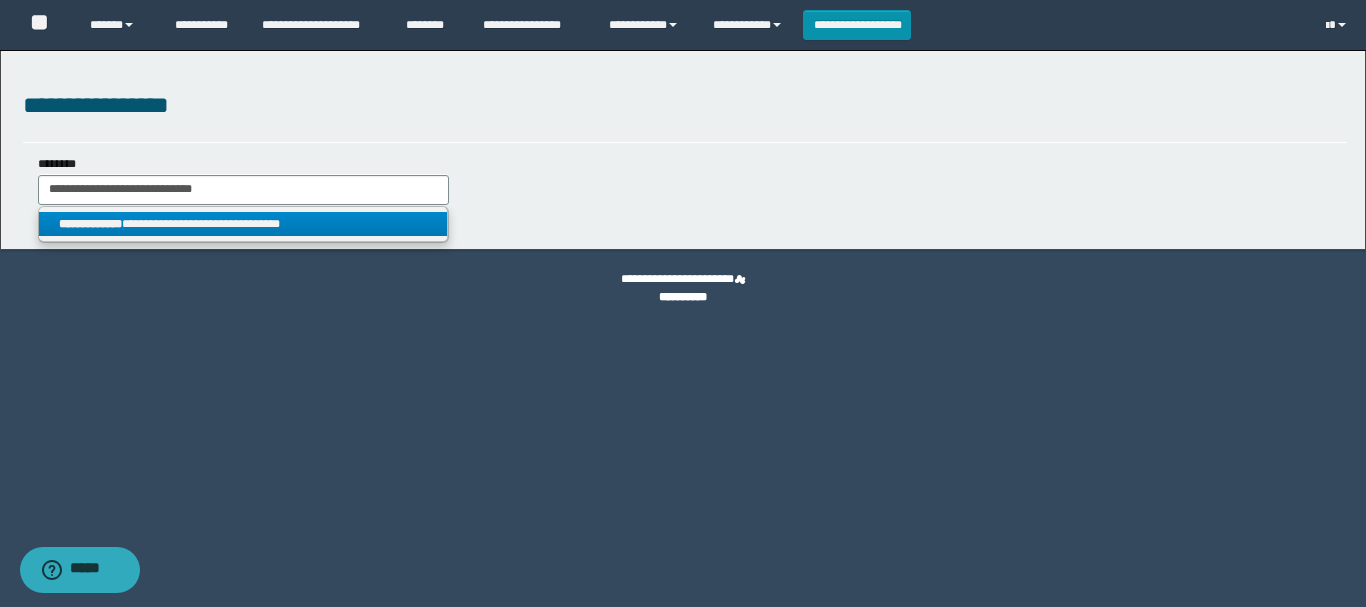 click on "**********" at bounding box center (243, 224) 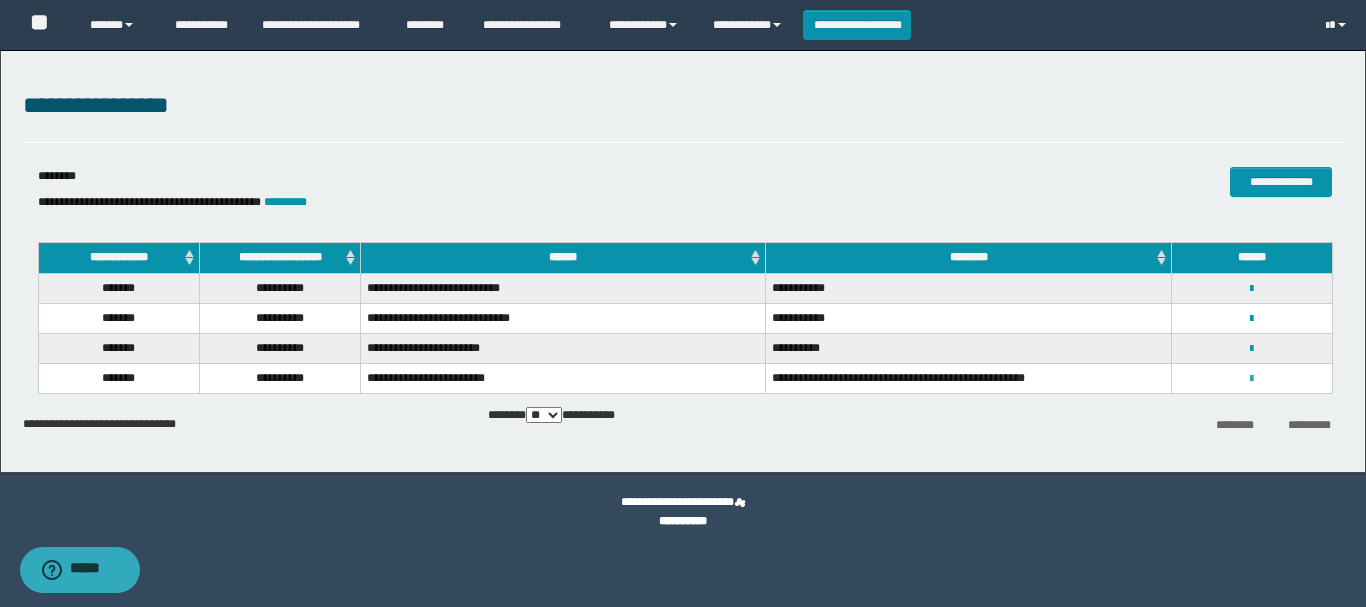 click at bounding box center (1251, 379) 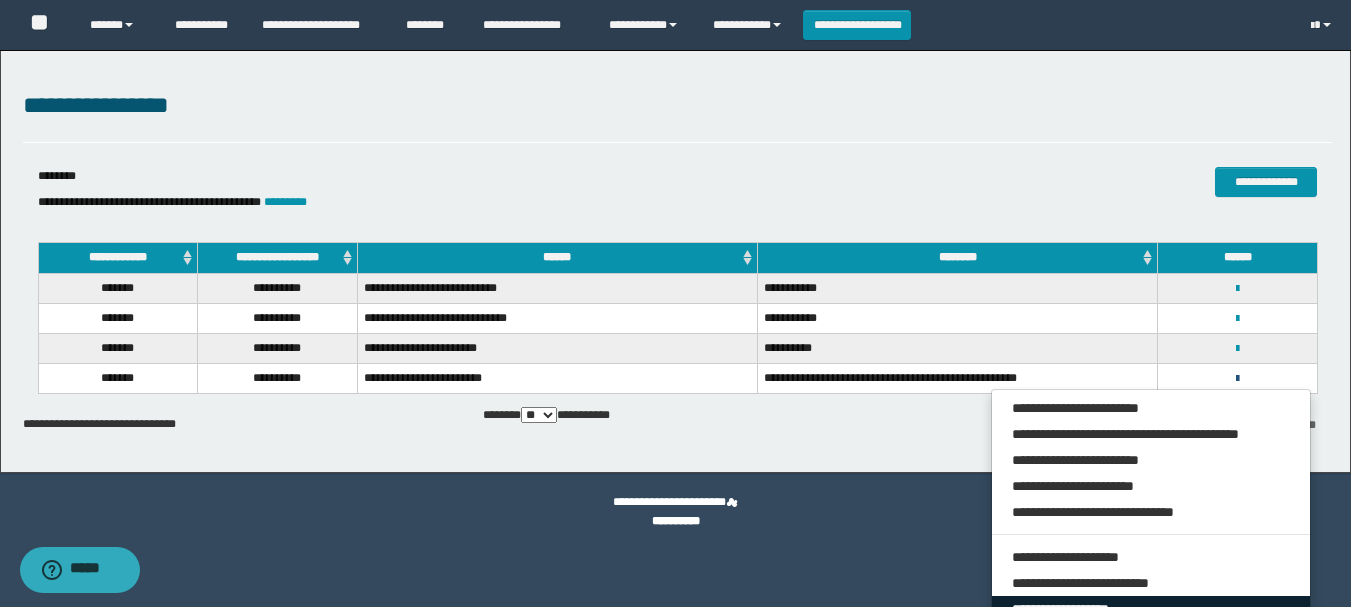 scroll, scrollTop: 100, scrollLeft: 0, axis: vertical 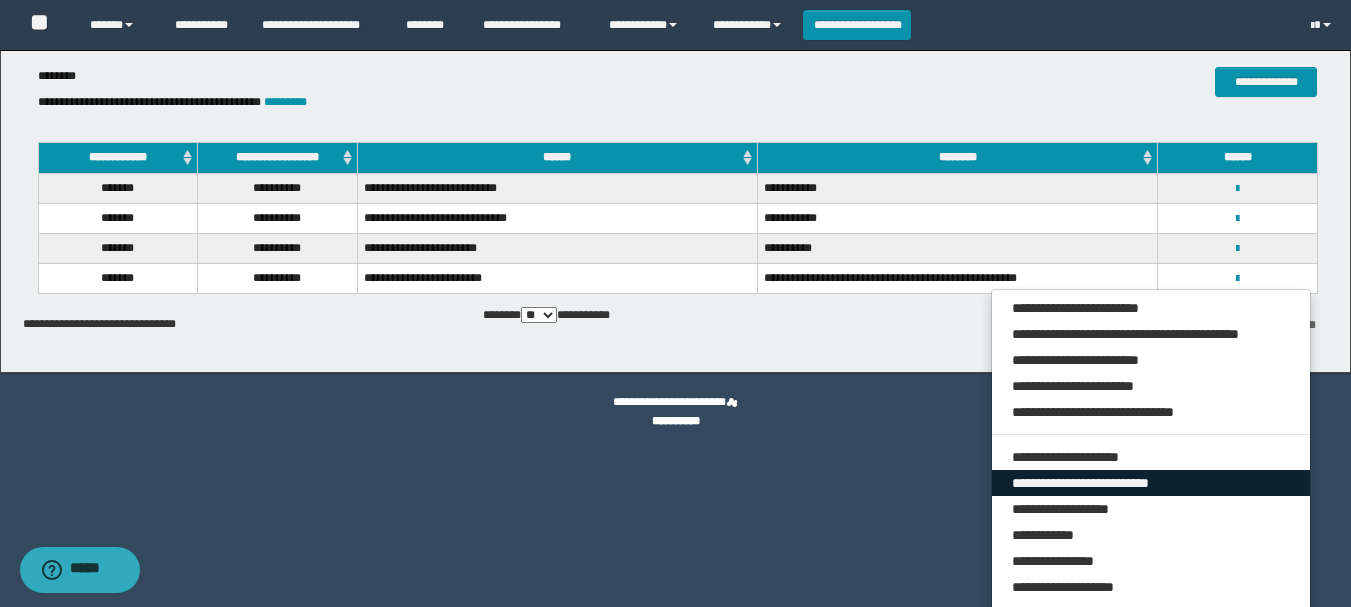 click on "**********" at bounding box center (1151, 483) 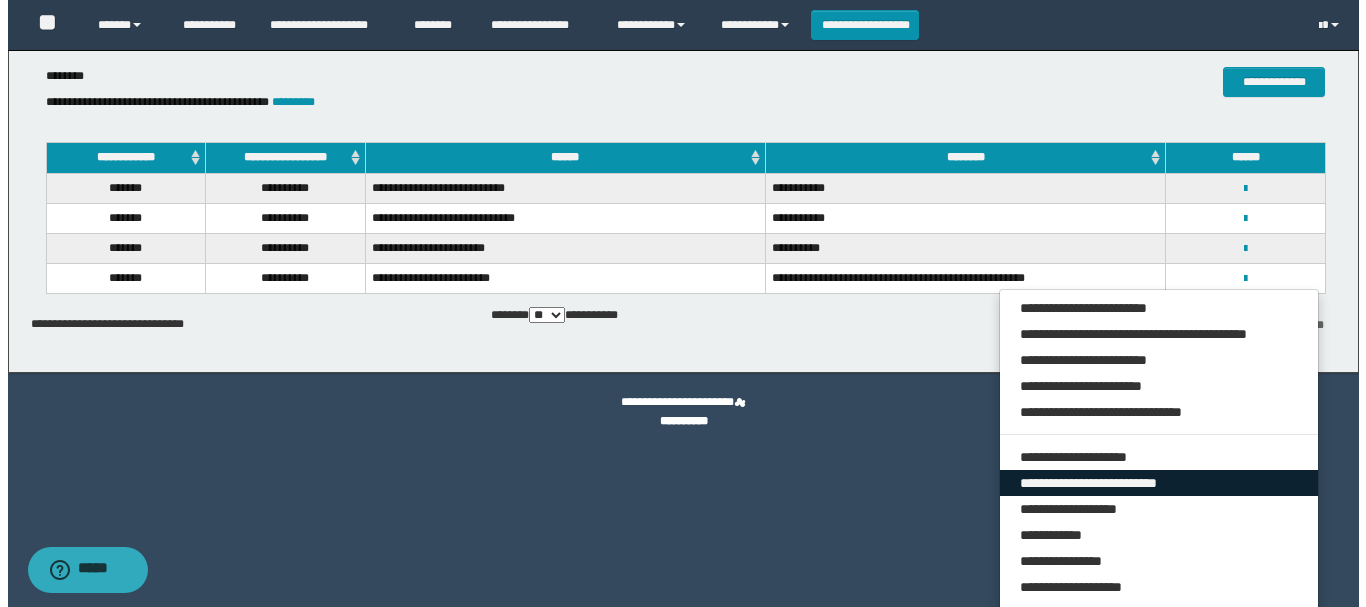 scroll, scrollTop: 0, scrollLeft: 0, axis: both 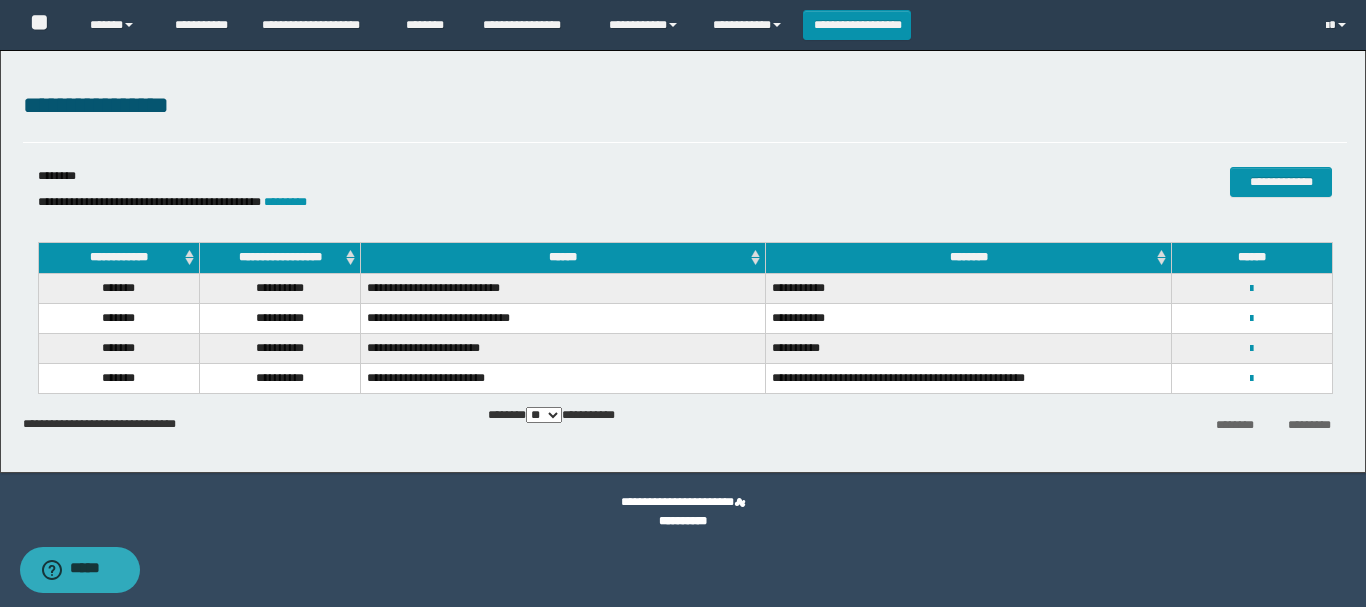 select on "***" 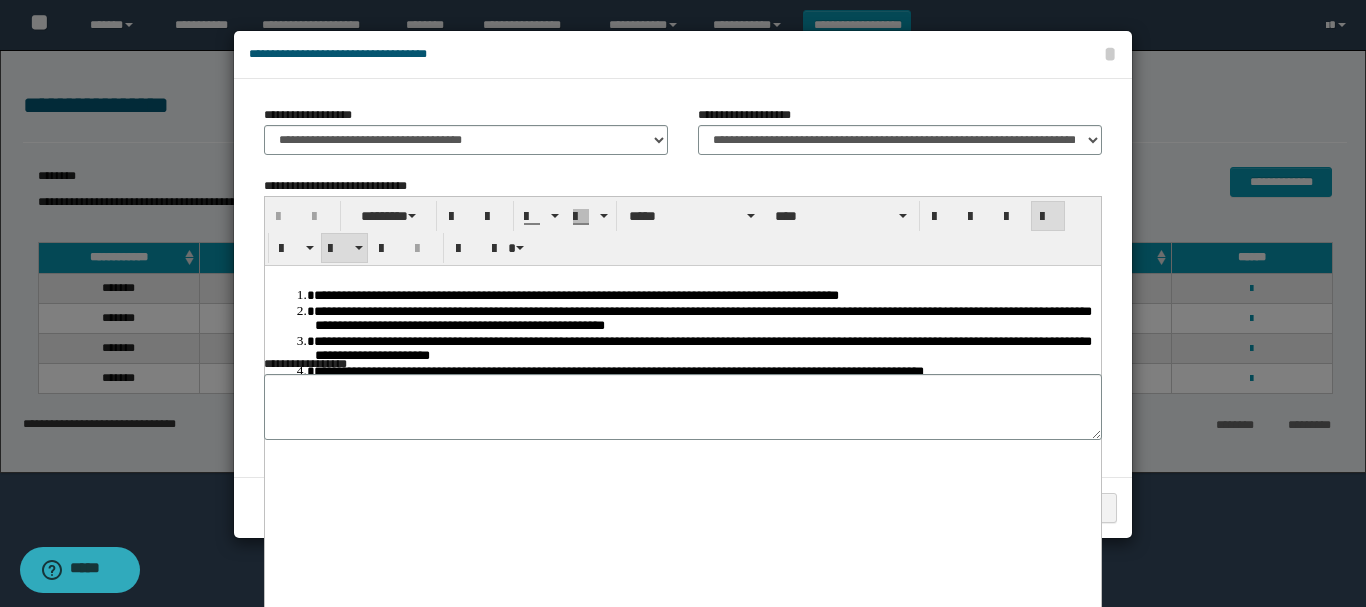 click on "**********" at bounding box center (576, 294) 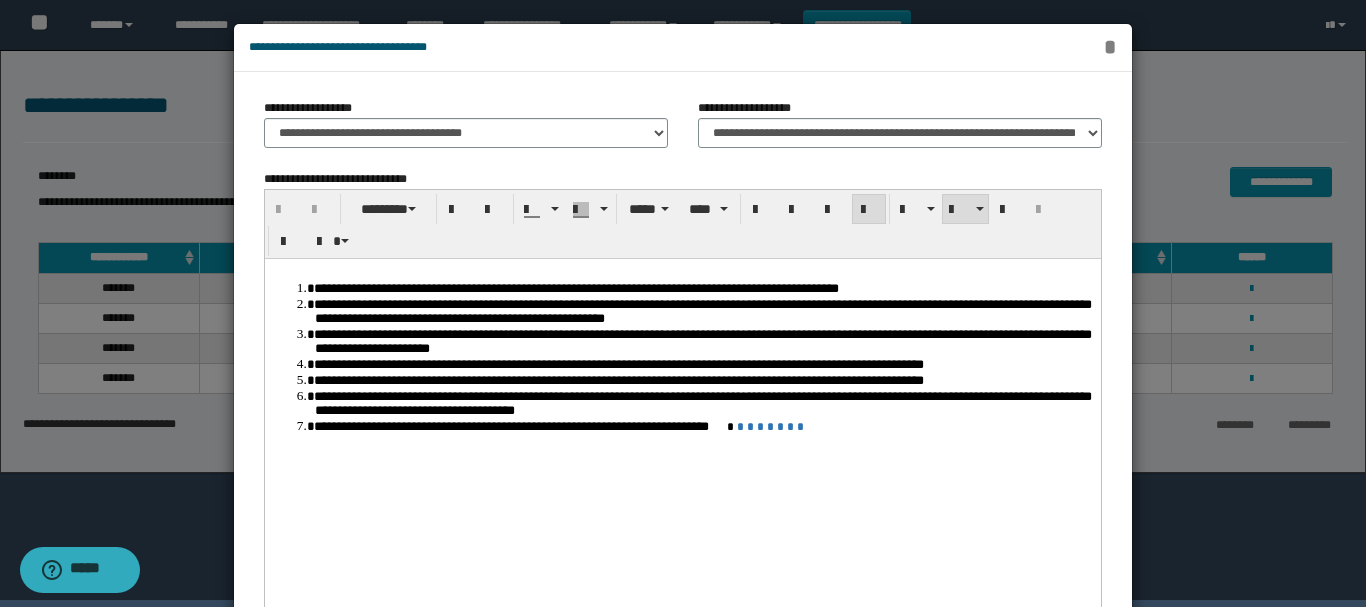scroll, scrollTop: 0, scrollLeft: 0, axis: both 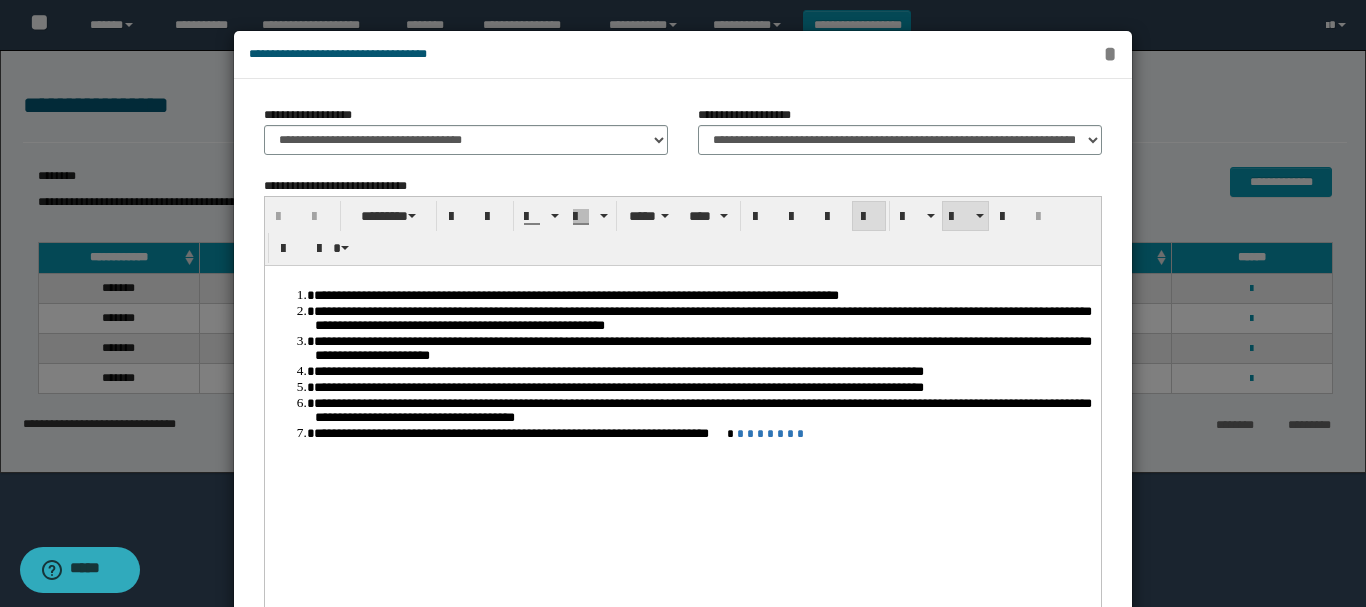 click on "*" at bounding box center [1109, 54] 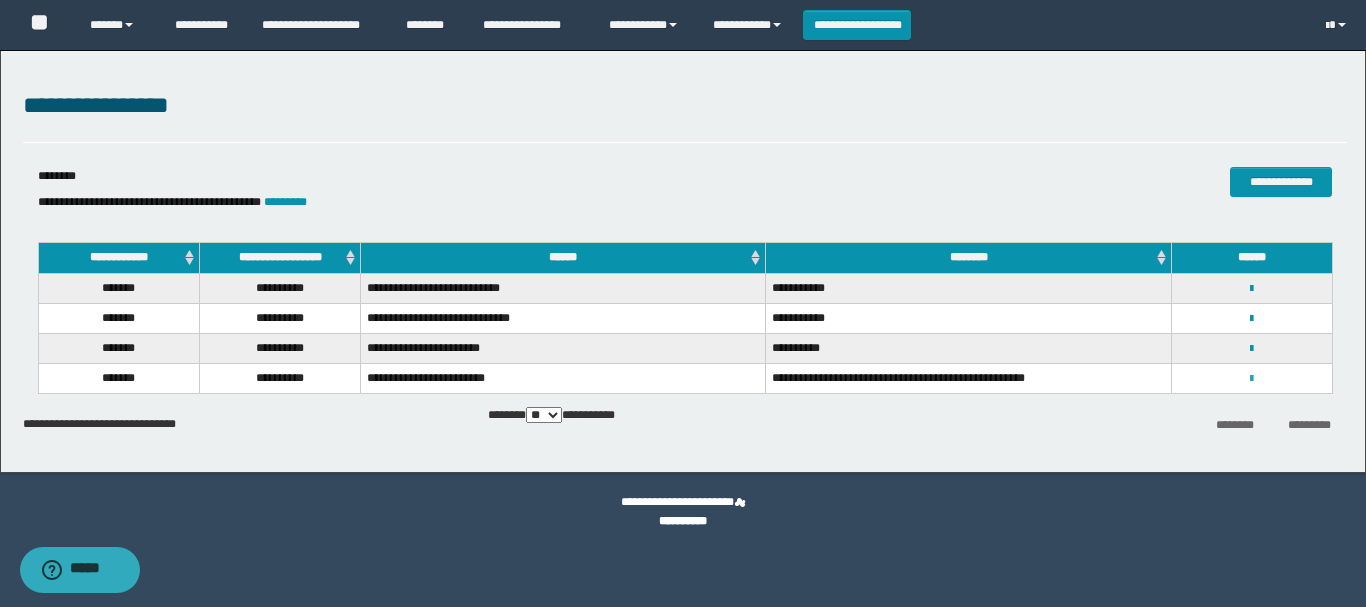 click at bounding box center [1251, 379] 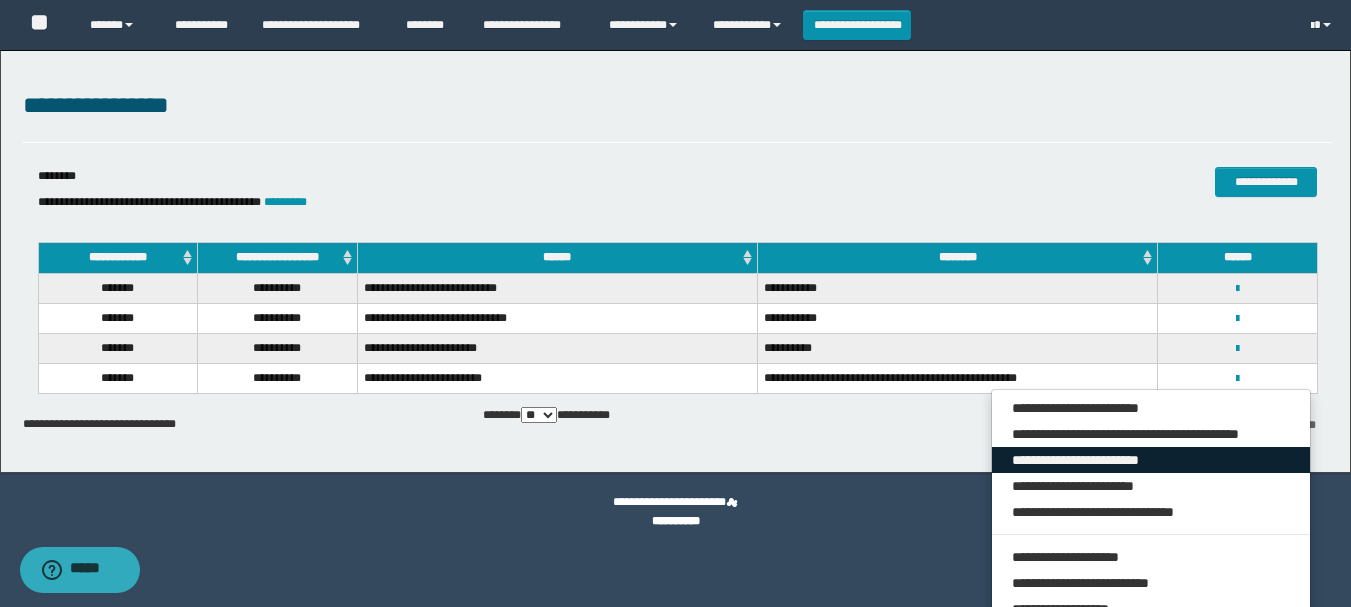 click on "**********" at bounding box center [1151, 460] 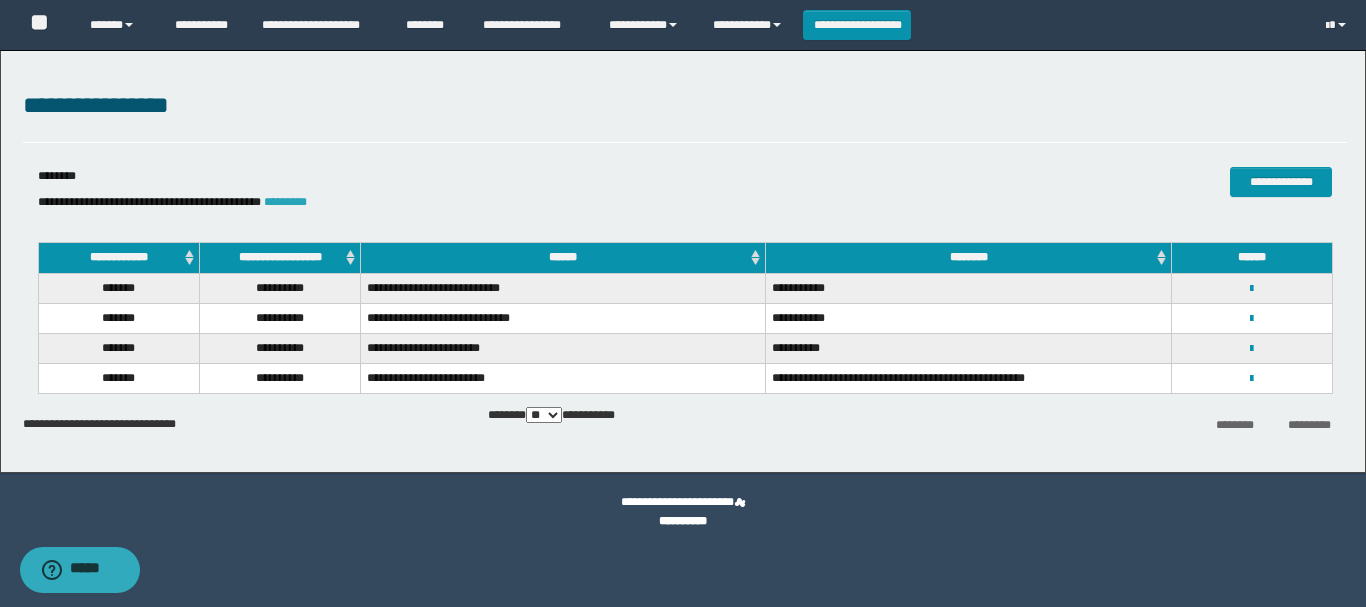 click on "*********" at bounding box center [285, 202] 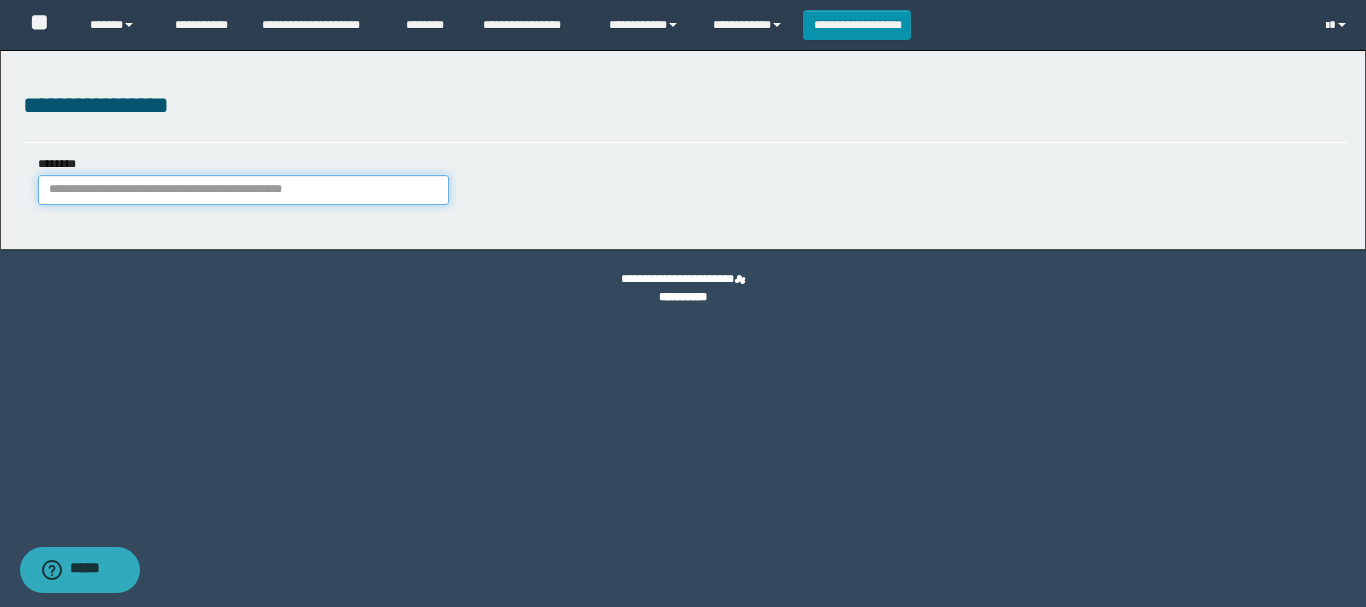 click on "********" at bounding box center [243, 190] 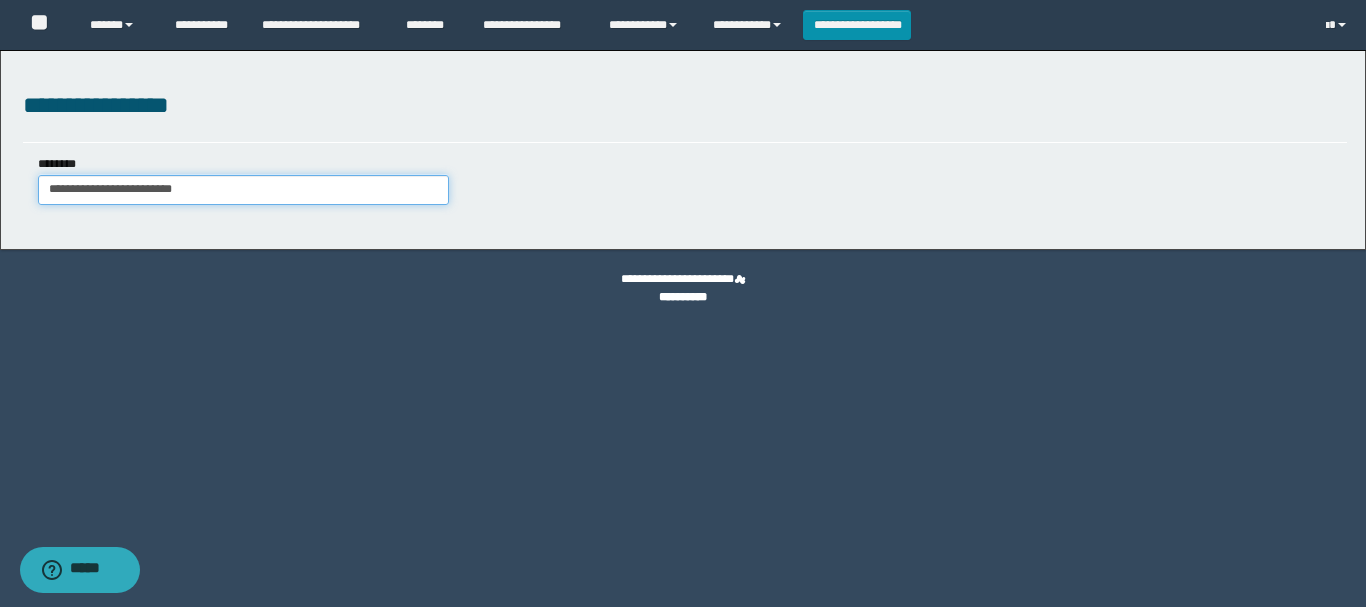 type on "**********" 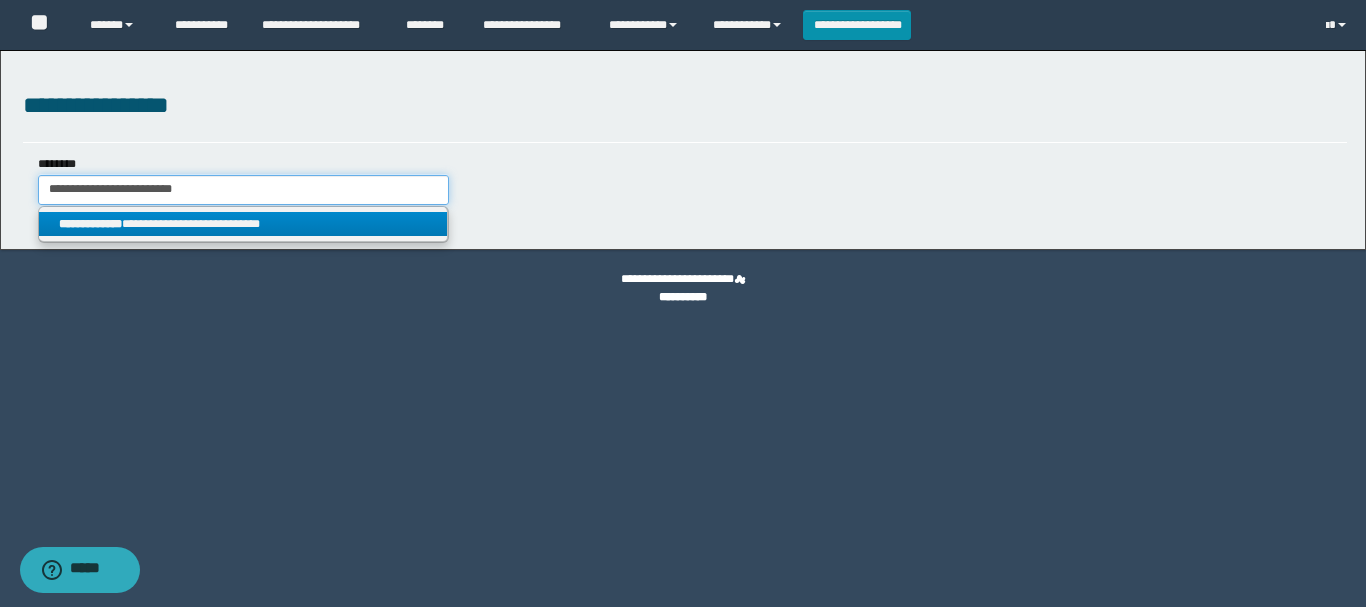 type on "**********" 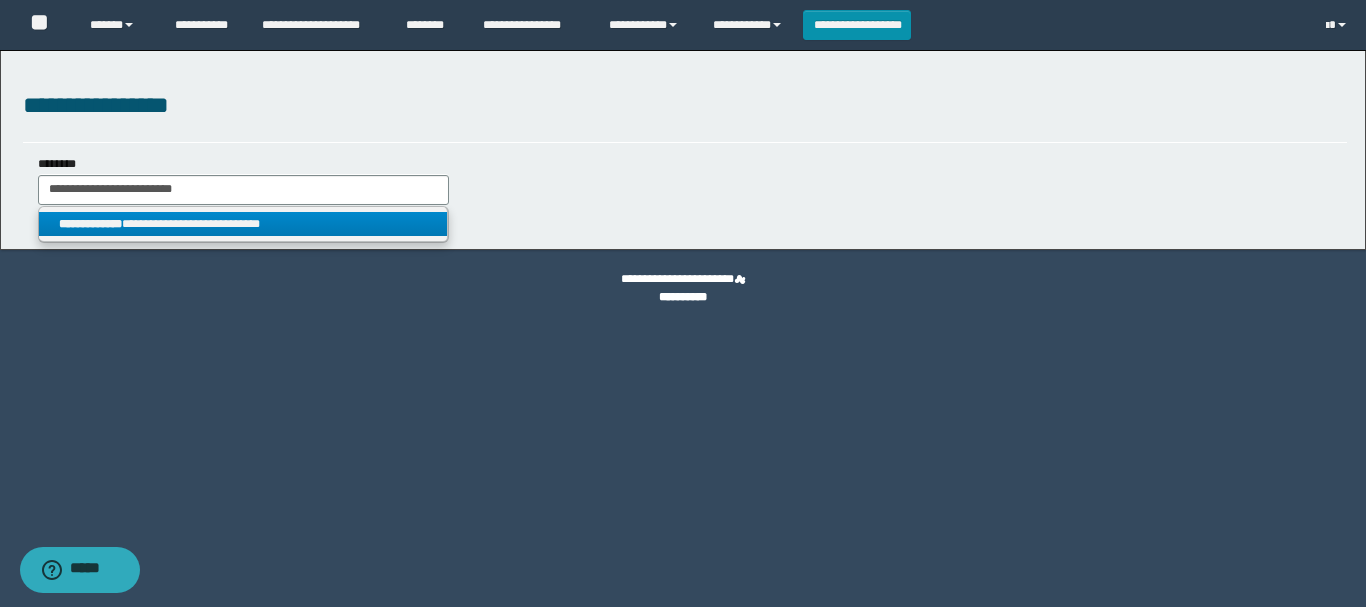 click on "**********" at bounding box center [243, 224] 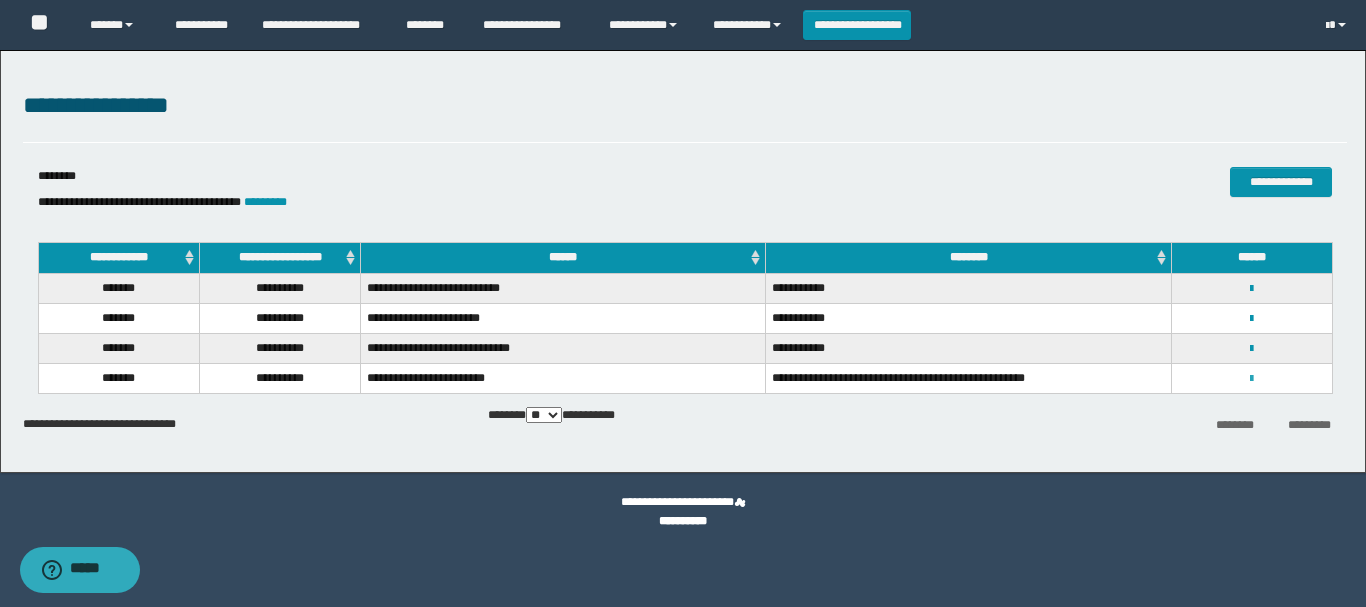 click at bounding box center [1251, 379] 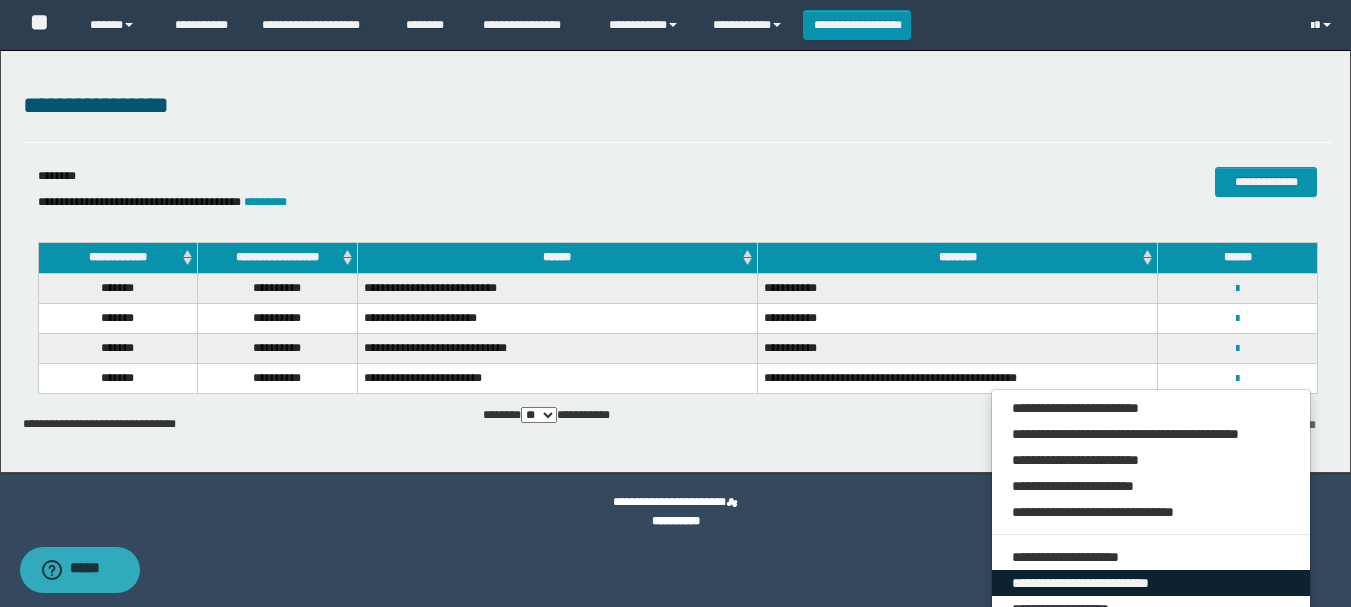 click on "**********" at bounding box center (1151, 583) 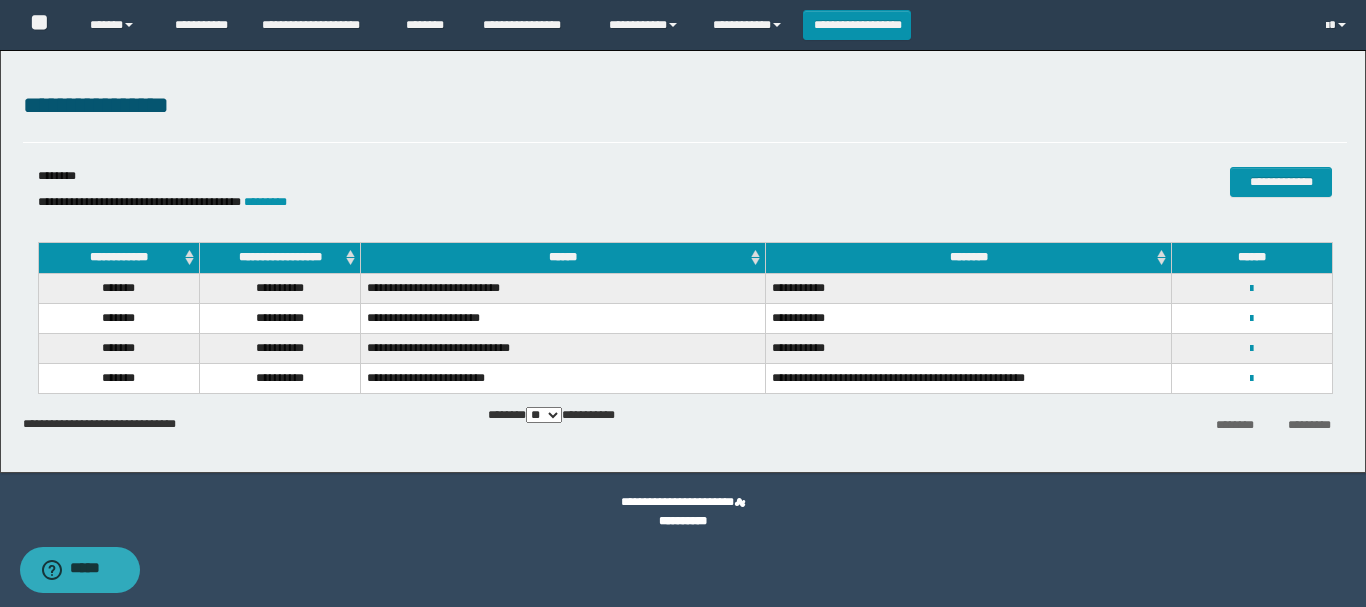 select on "***" 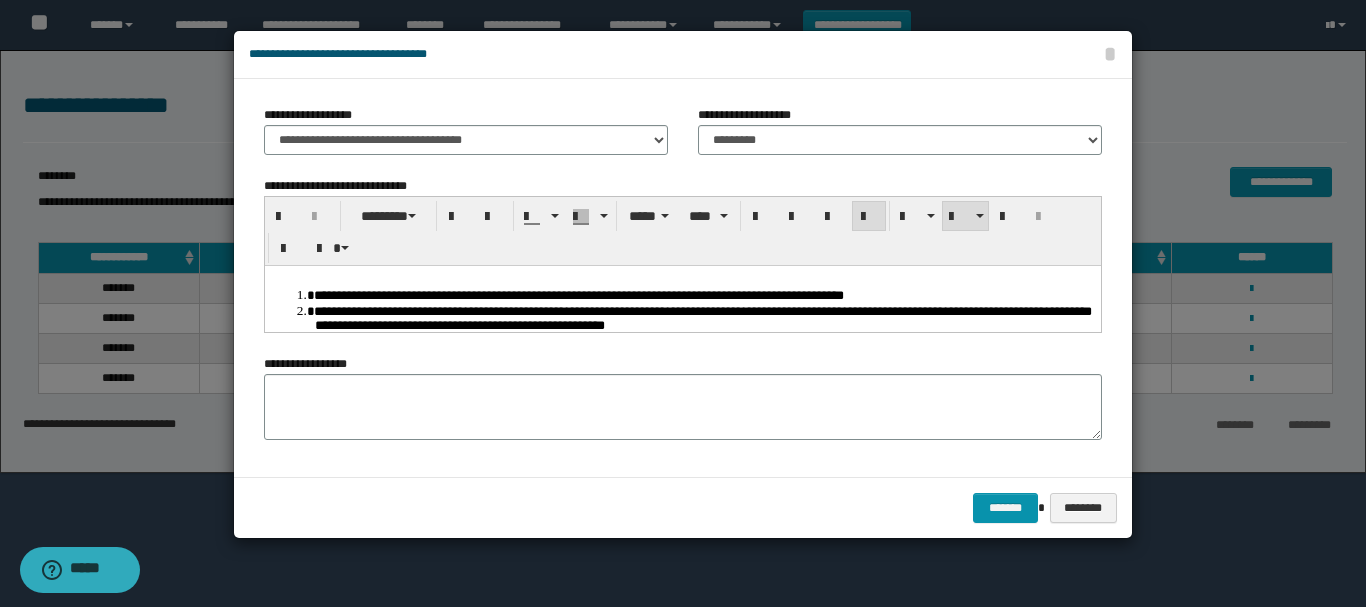 click on "**********" at bounding box center [703, 294] 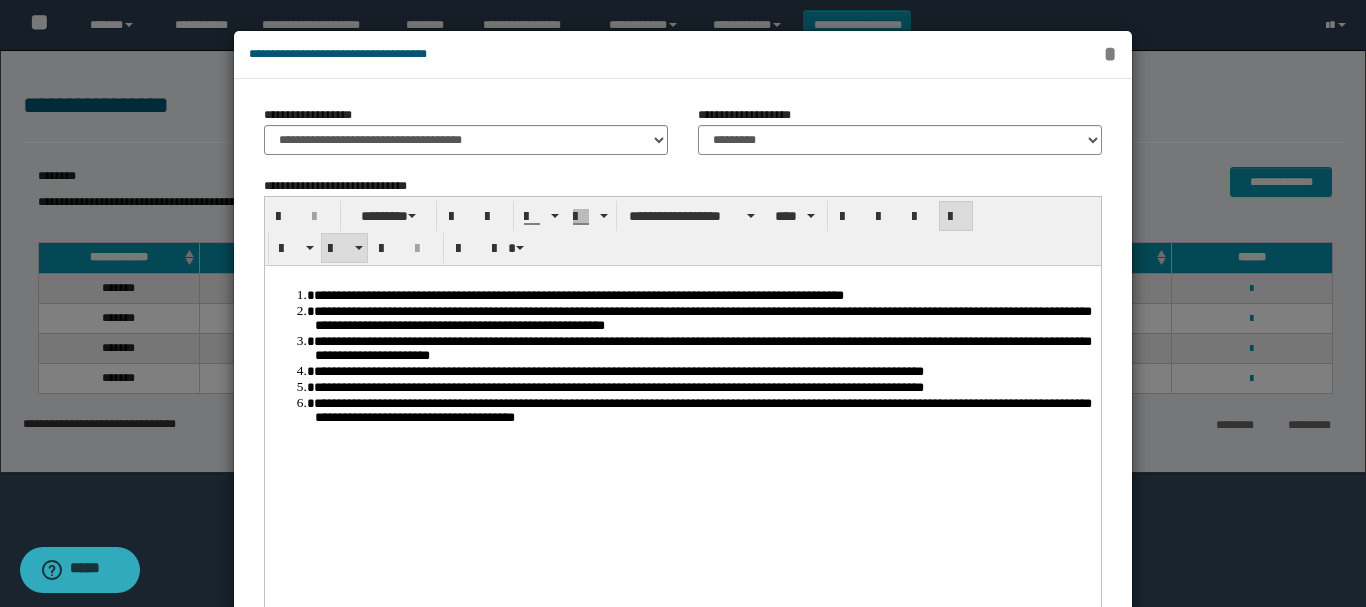 click on "*" at bounding box center [1109, 54] 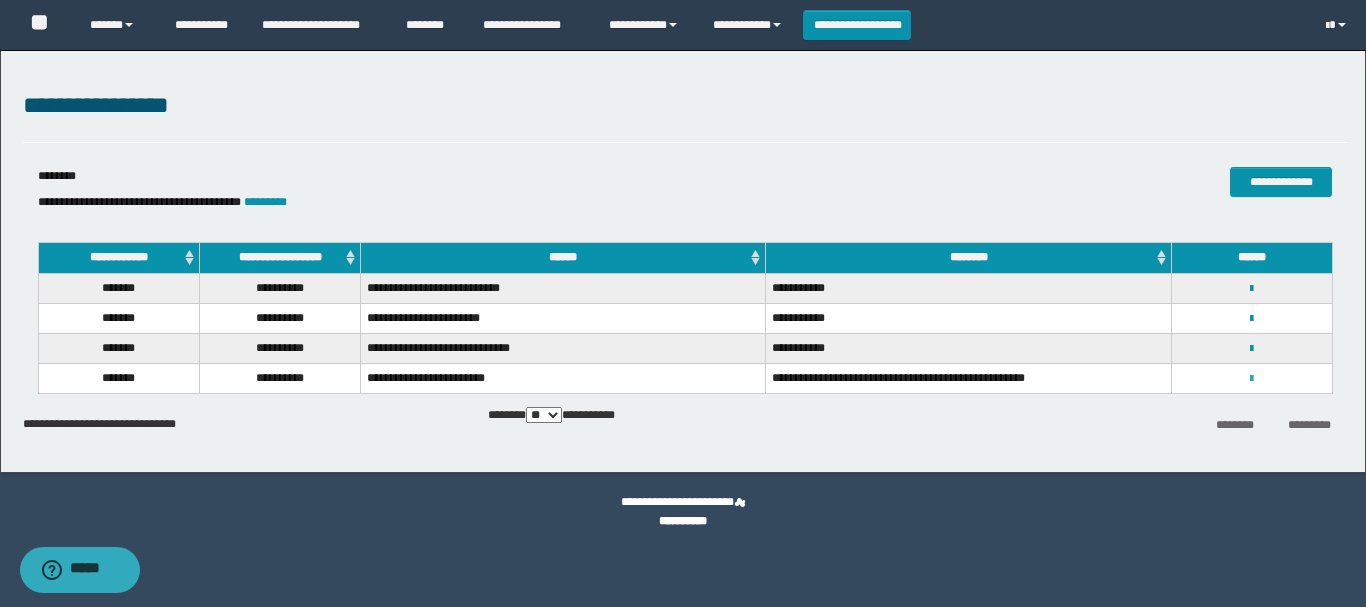 click at bounding box center (1251, 379) 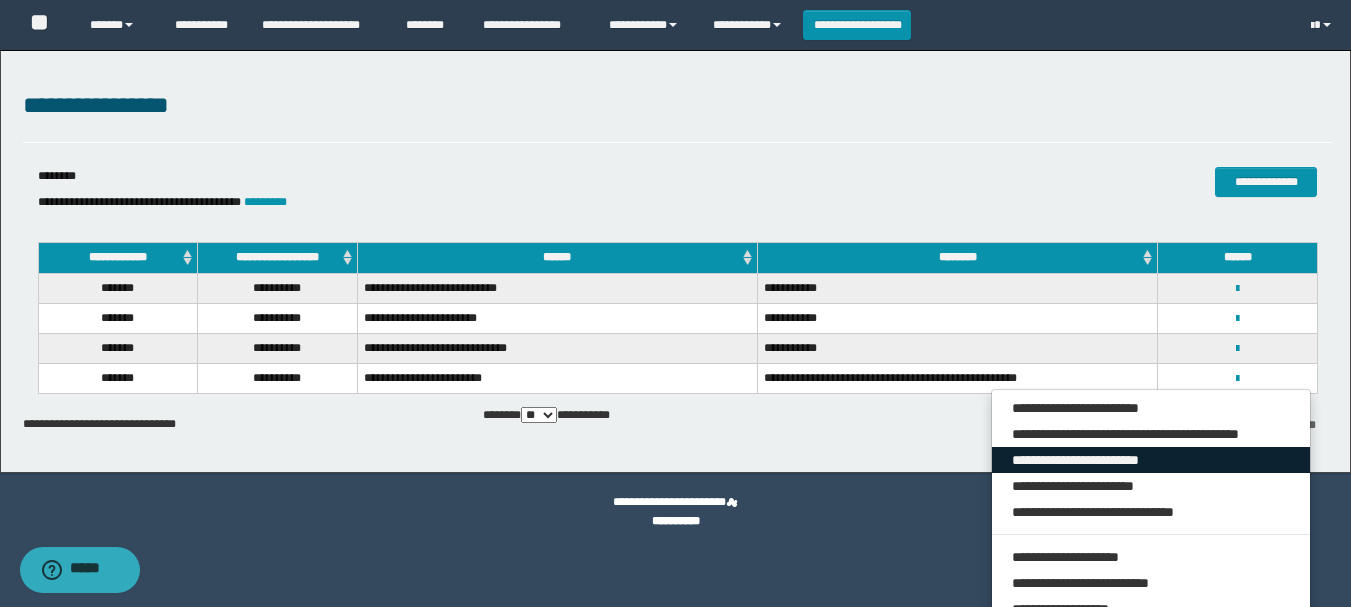 click on "**********" at bounding box center (1151, 460) 